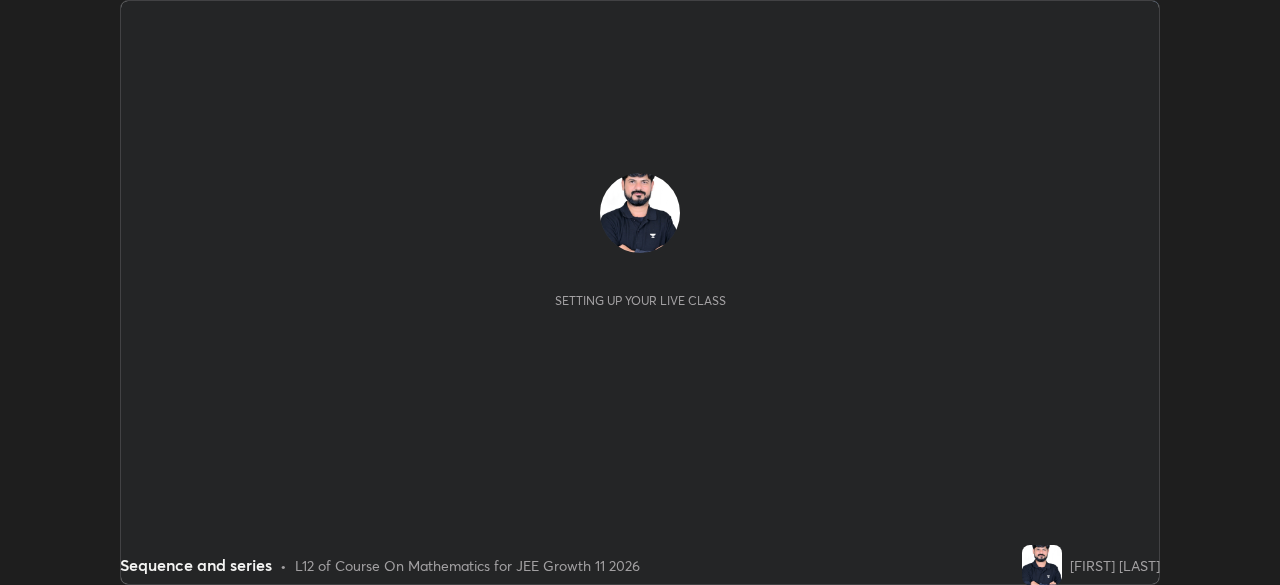 scroll, scrollTop: 0, scrollLeft: 0, axis: both 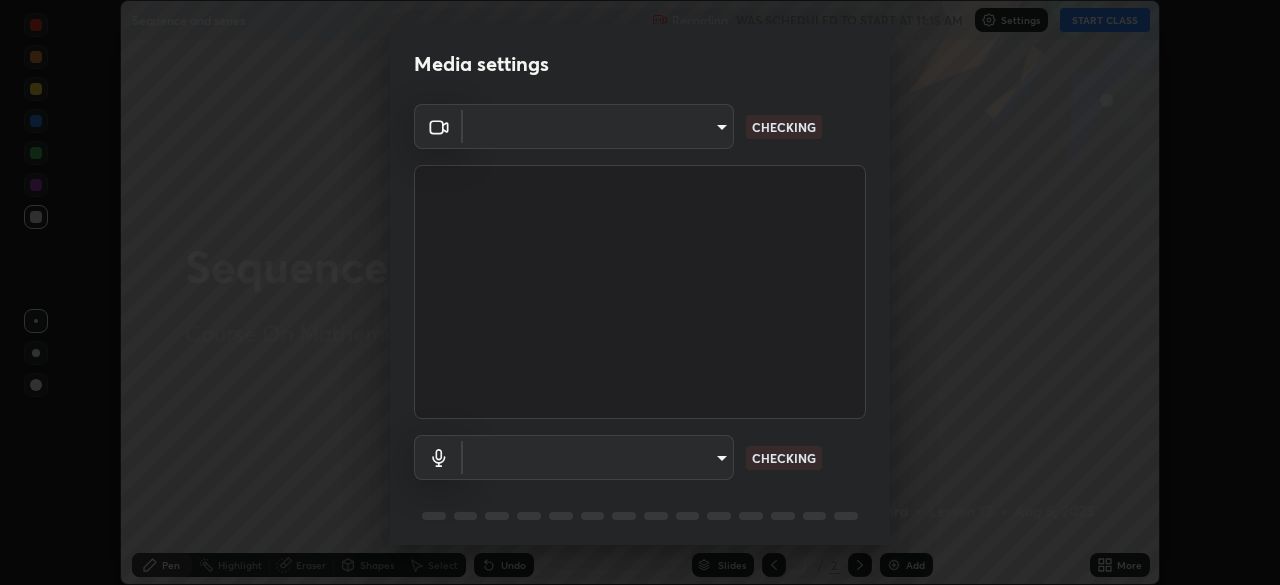 type on "b45de7ee0fa5affbd86f381d9850d11959442b20ac23425cf08cd12c60232317" 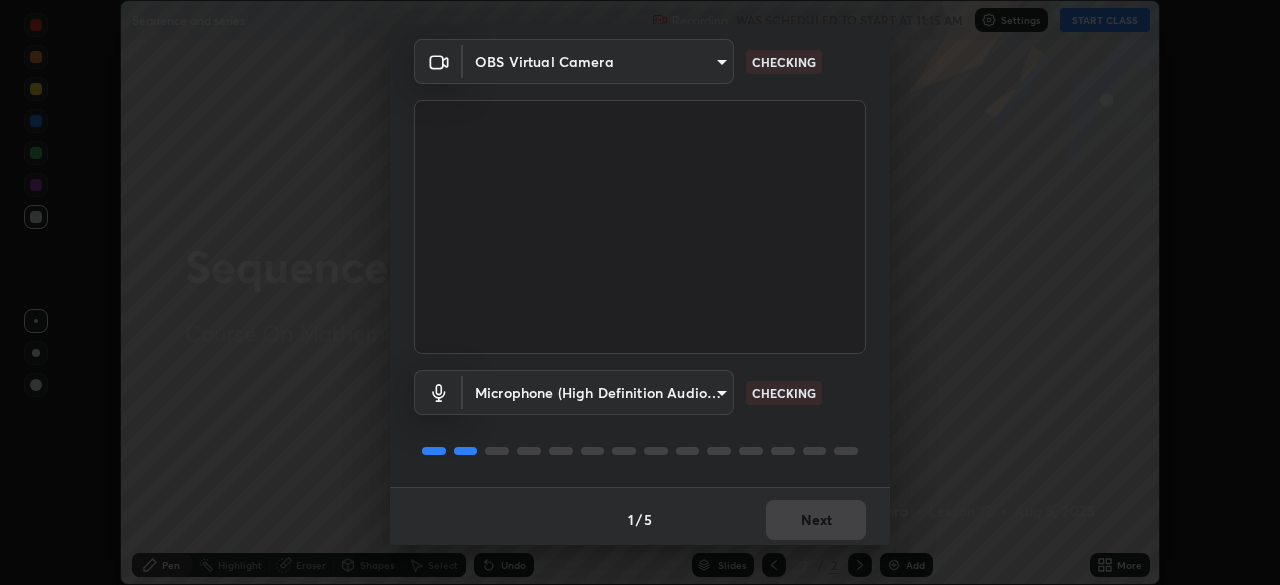 scroll, scrollTop: 71, scrollLeft: 0, axis: vertical 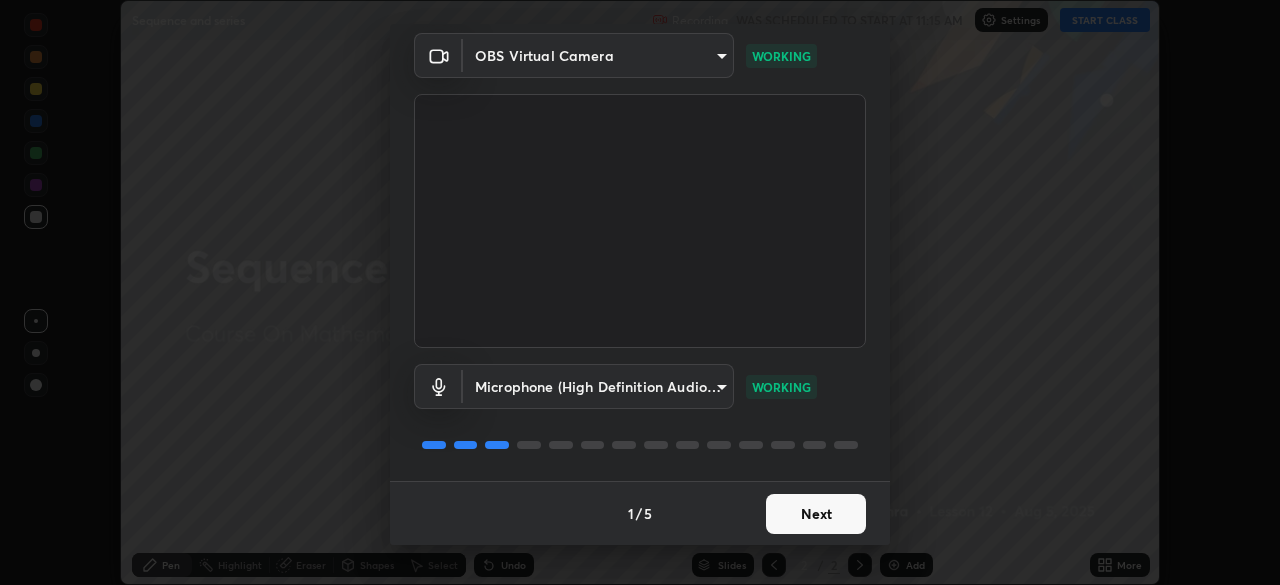 click on "Next" at bounding box center (816, 514) 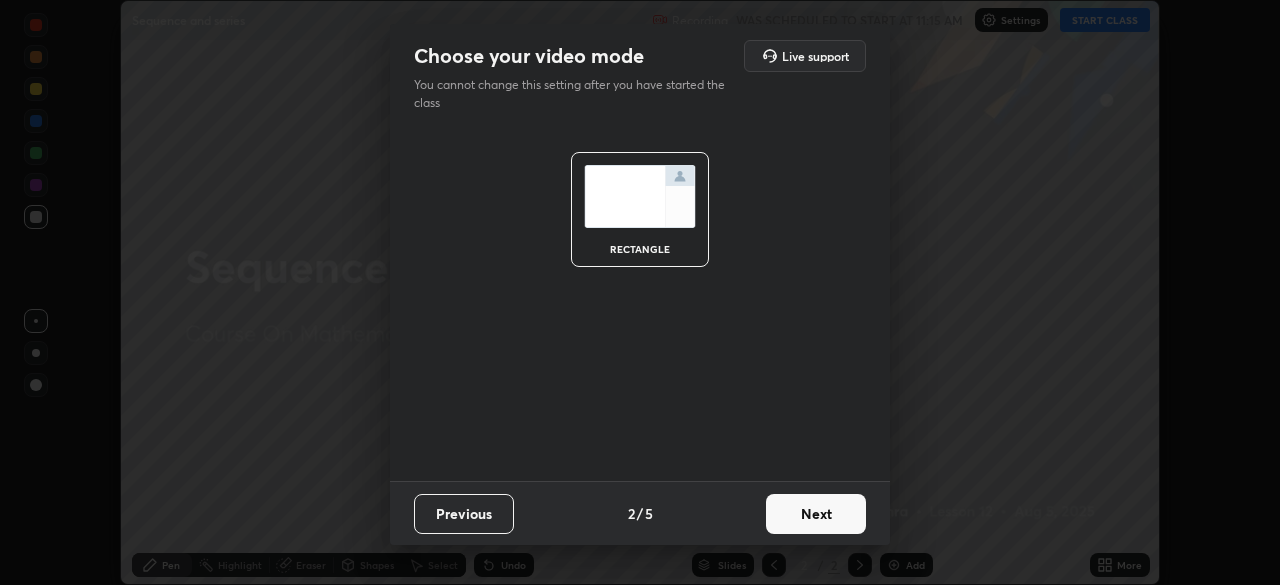 scroll, scrollTop: 0, scrollLeft: 0, axis: both 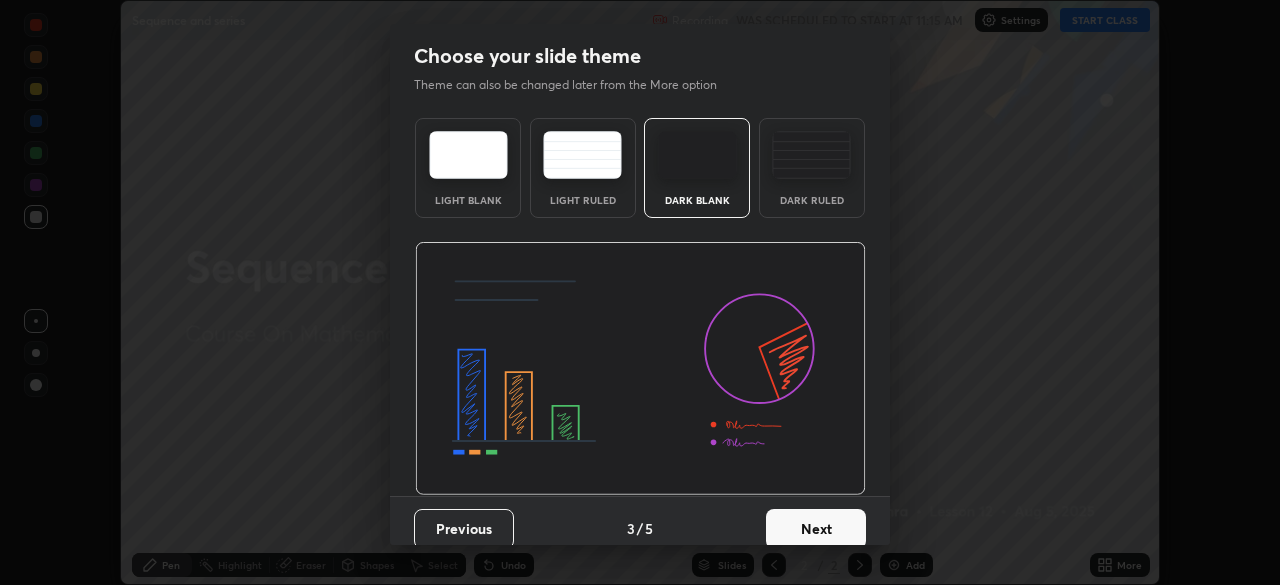 click on "Next" at bounding box center (816, 529) 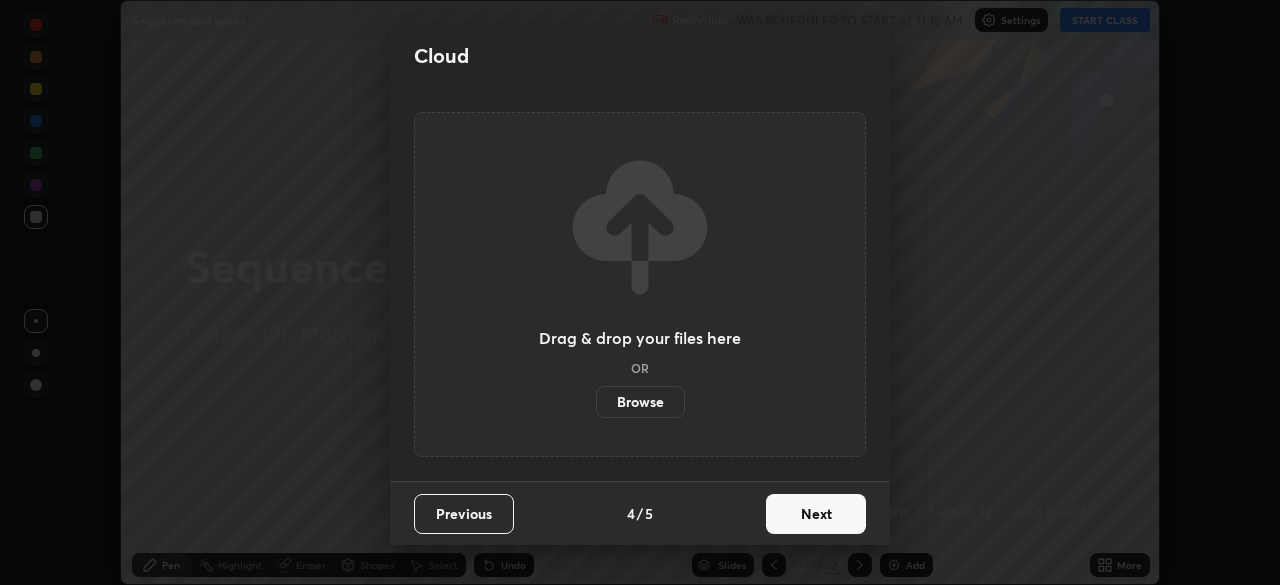 click on "Next" at bounding box center (816, 514) 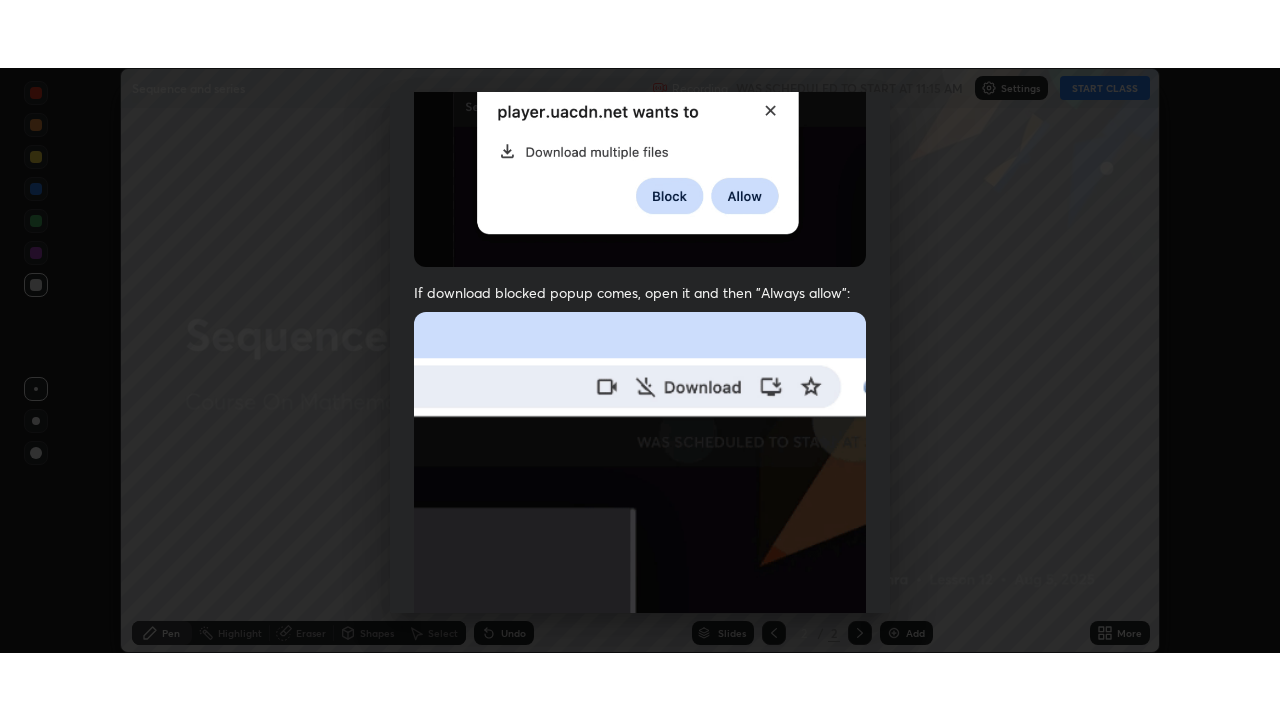 scroll, scrollTop: 479, scrollLeft: 0, axis: vertical 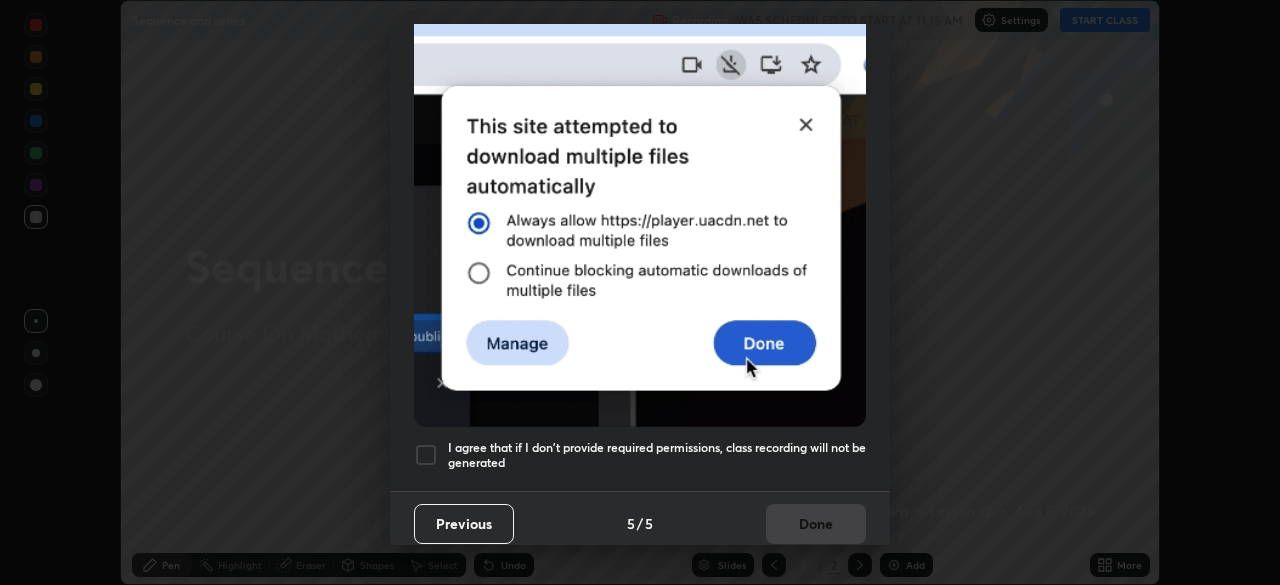 click at bounding box center (426, 455) 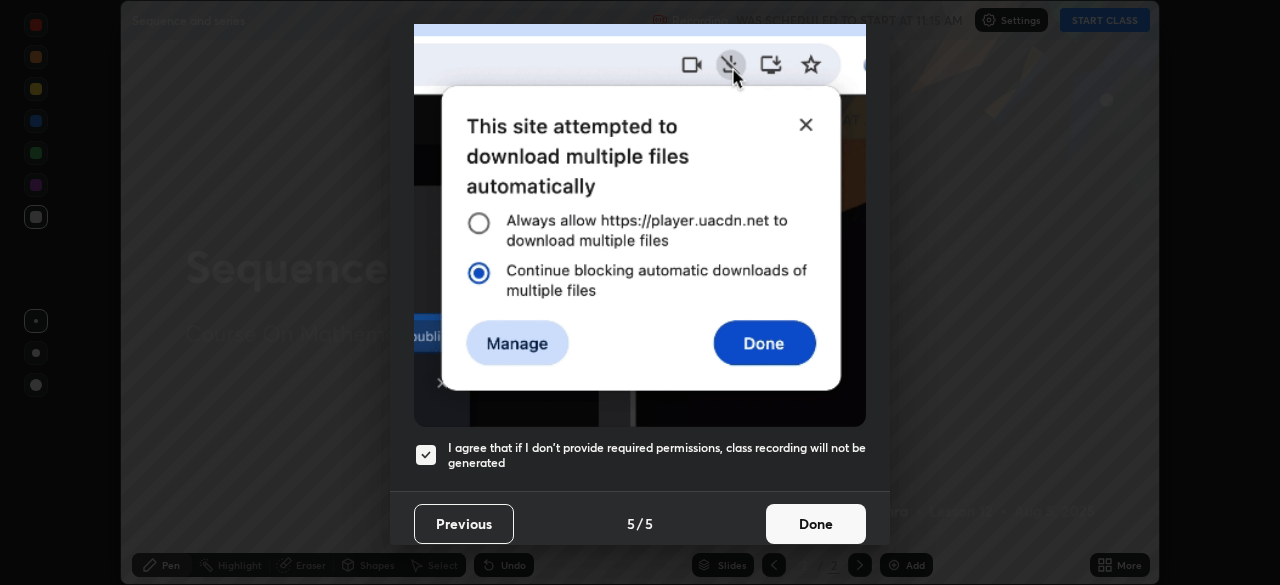 click on "Done" at bounding box center [816, 524] 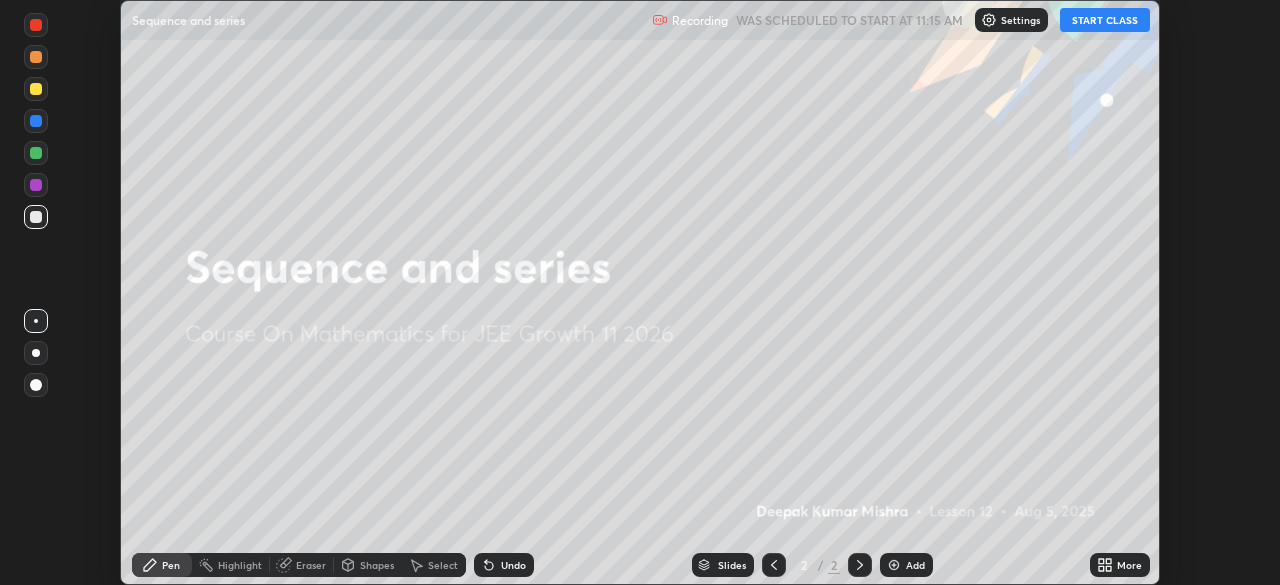 click on "Add" at bounding box center (906, 565) 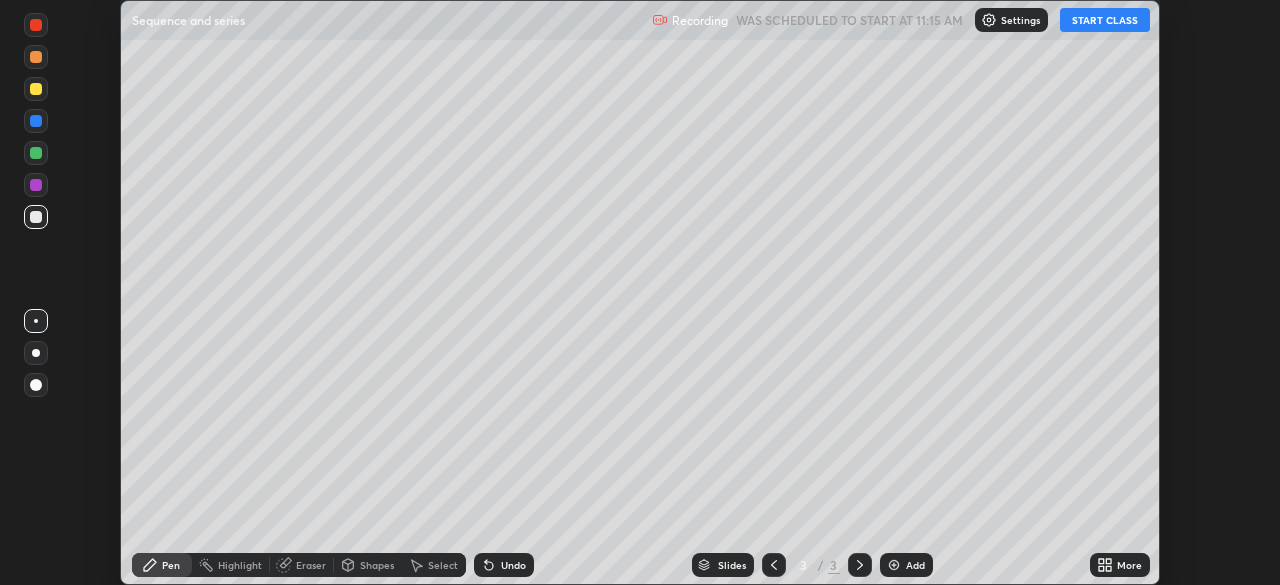 click on "More" at bounding box center [1120, 565] 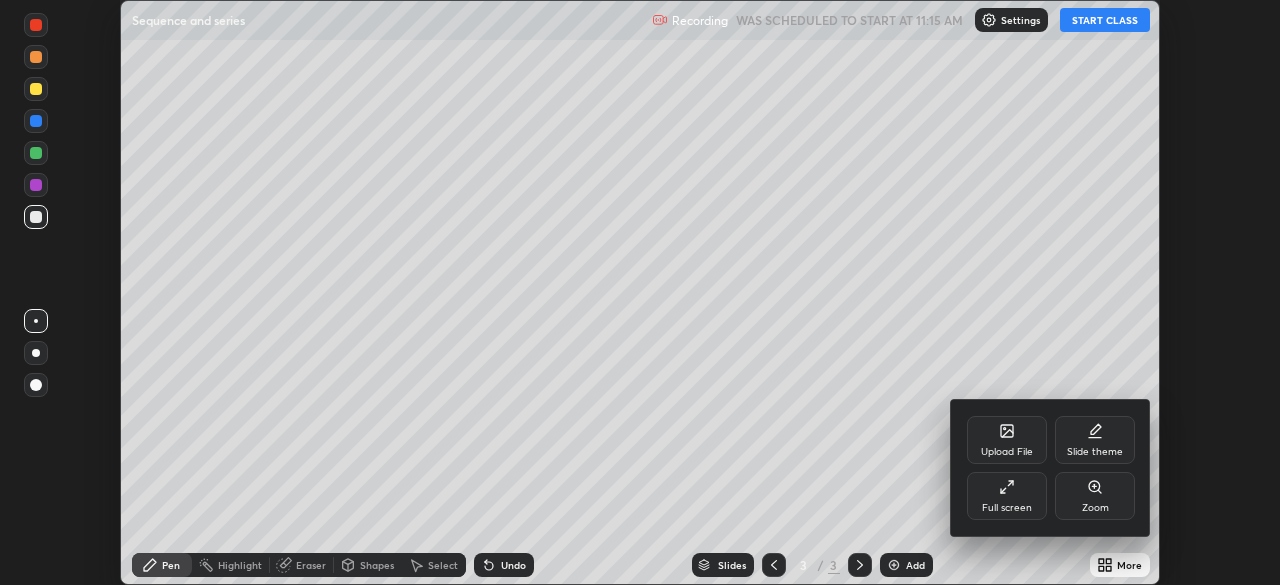 click on "Full screen" at bounding box center (1007, 496) 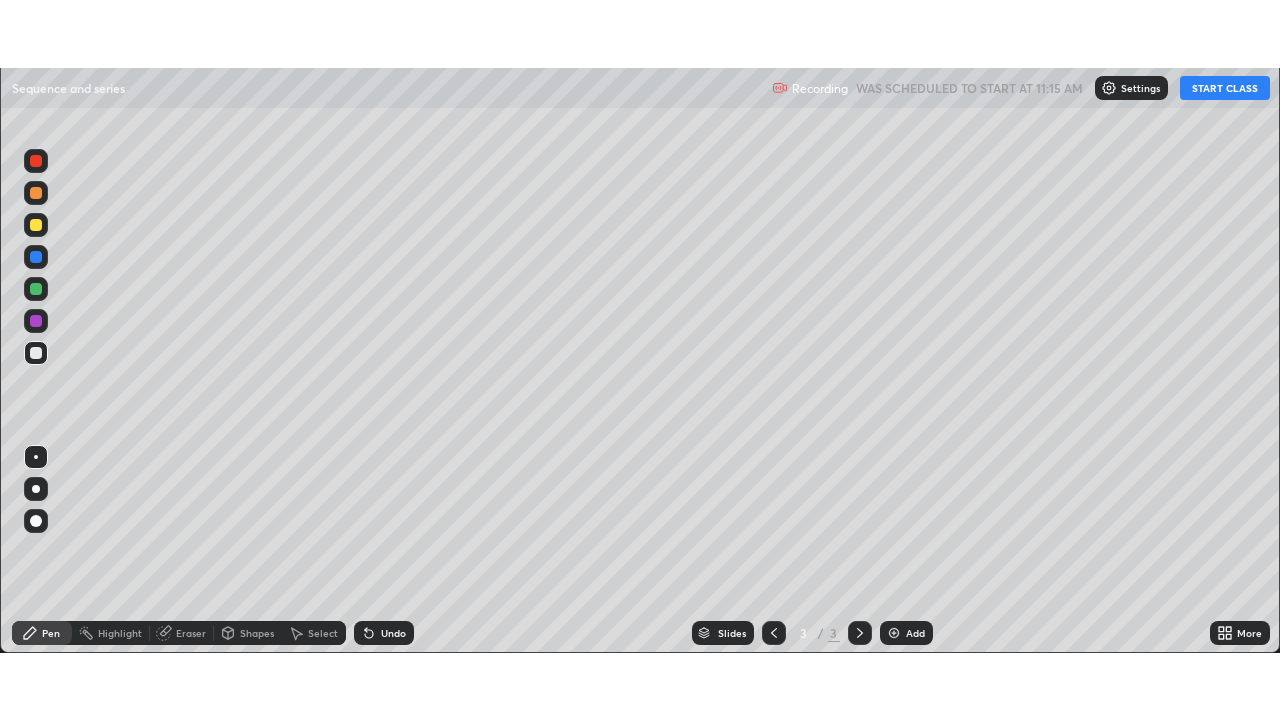 scroll, scrollTop: 99280, scrollLeft: 98720, axis: both 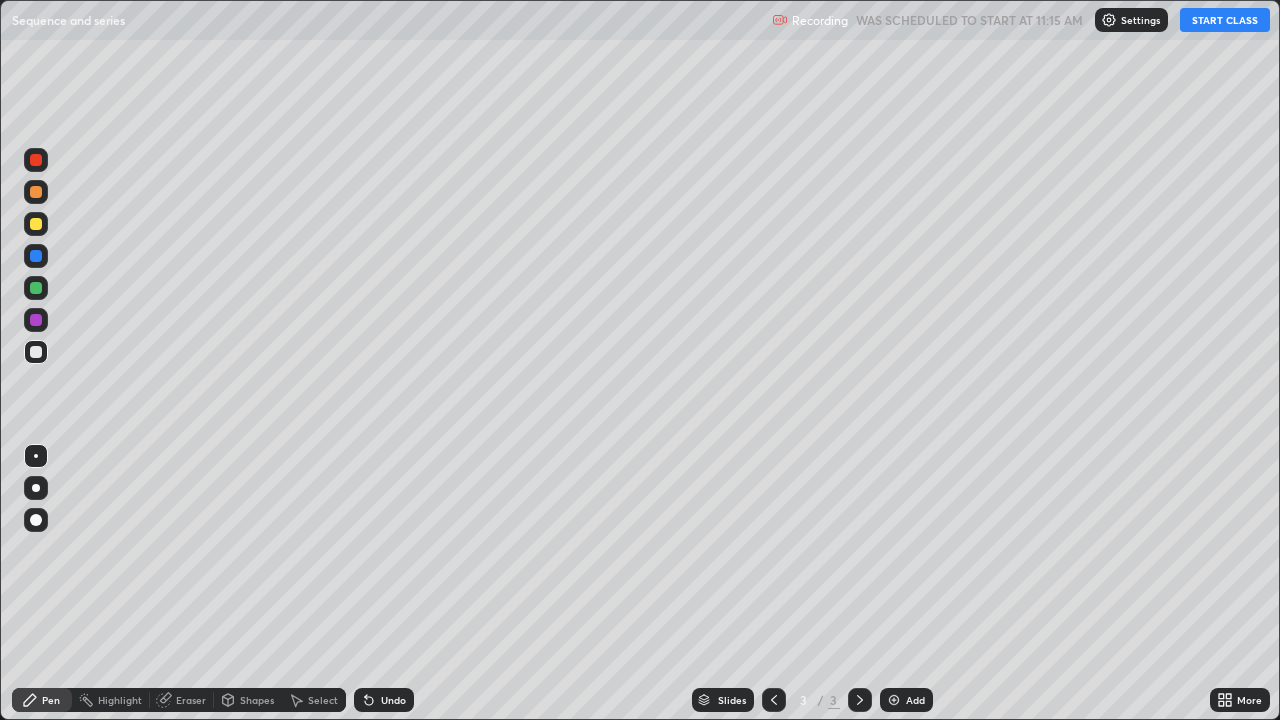 click on "START CLASS" at bounding box center [1225, 20] 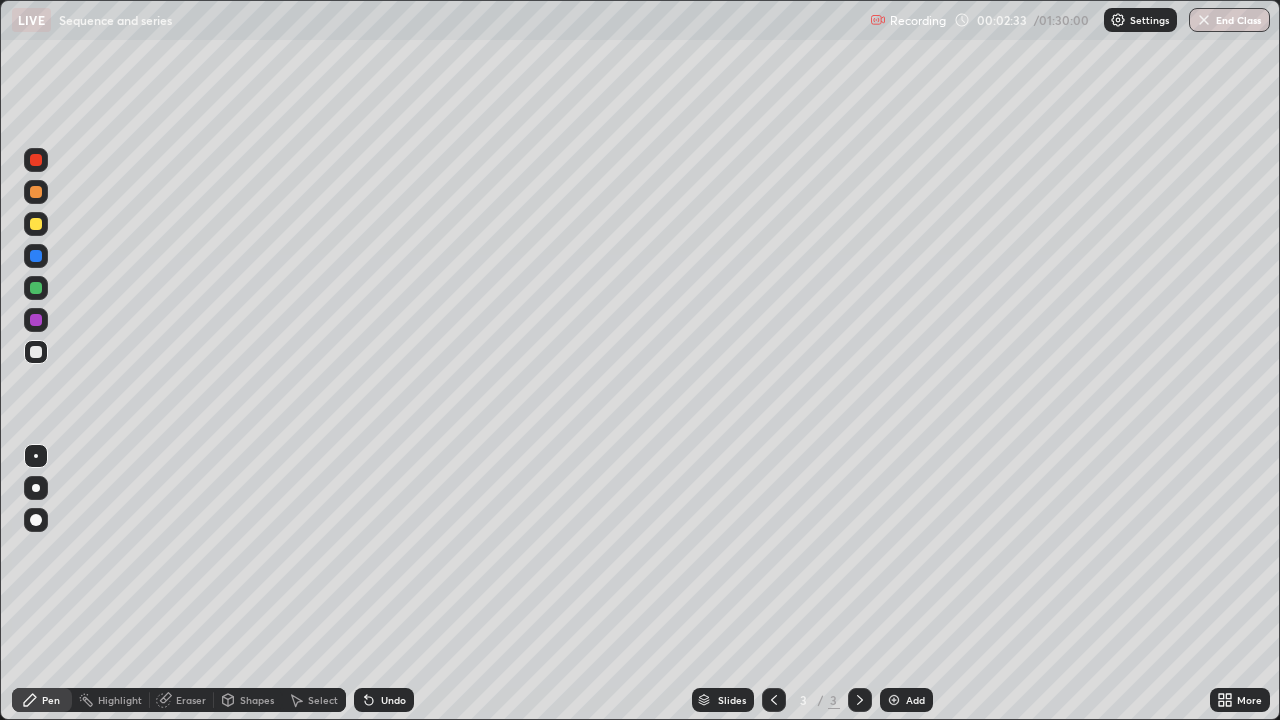 click at bounding box center (36, 224) 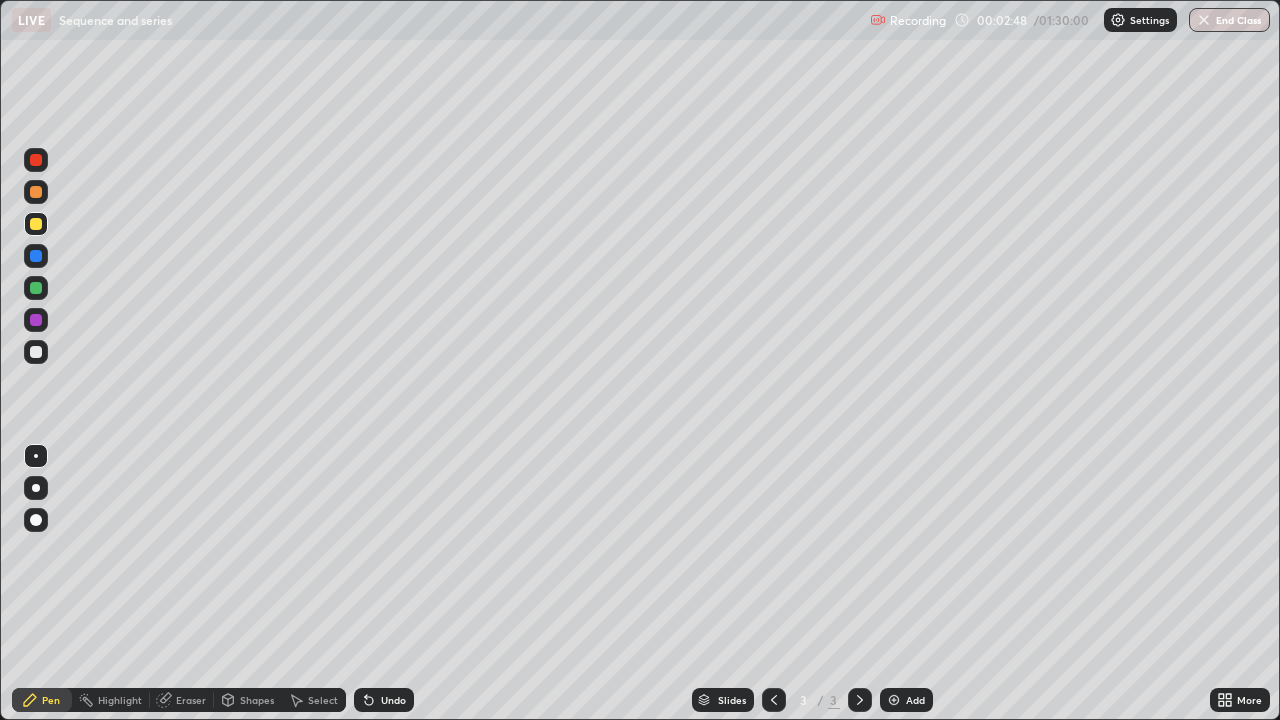 click on "Eraser" at bounding box center (191, 700) 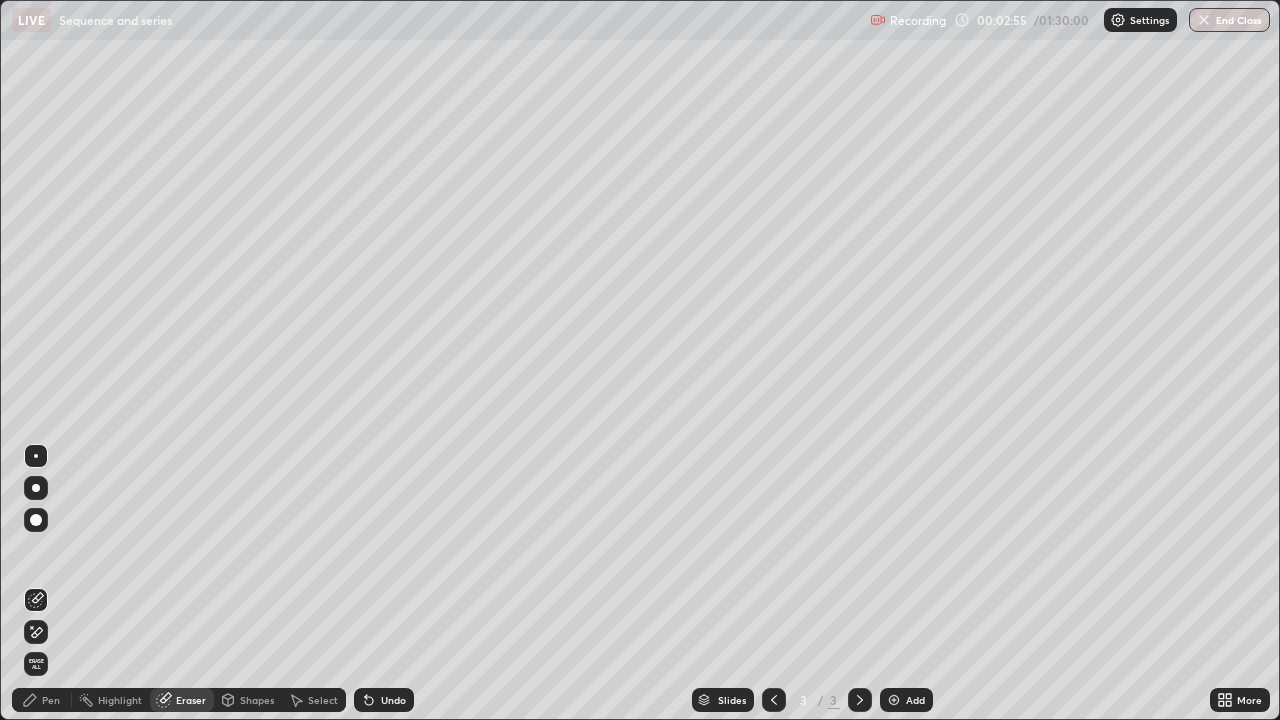 click on "Pen" at bounding box center [42, 700] 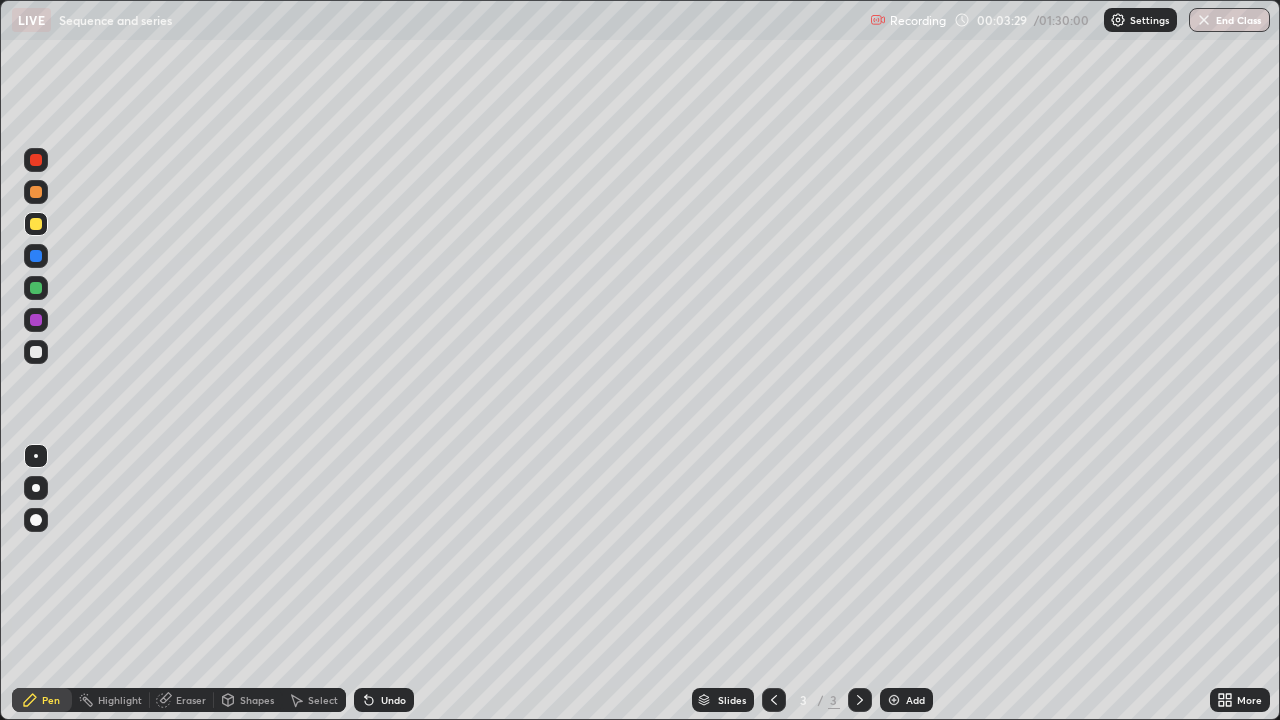 click at bounding box center [36, 288] 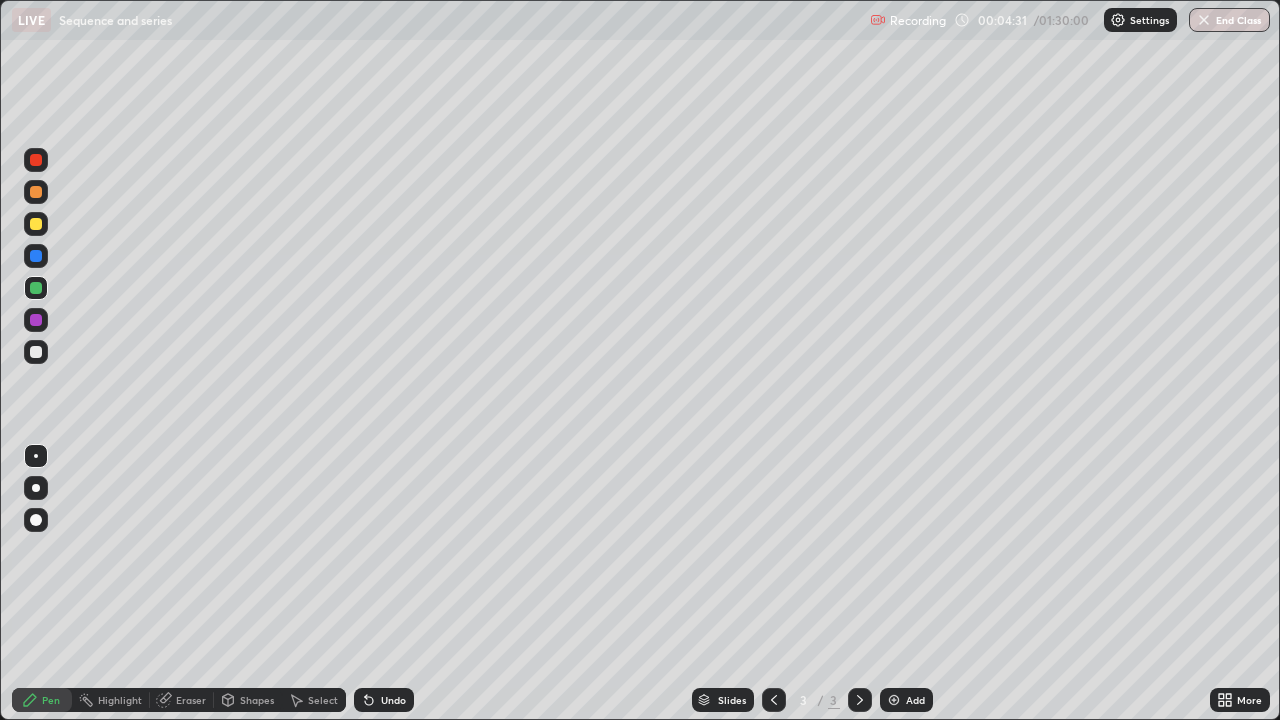 click on "Eraser" at bounding box center (191, 700) 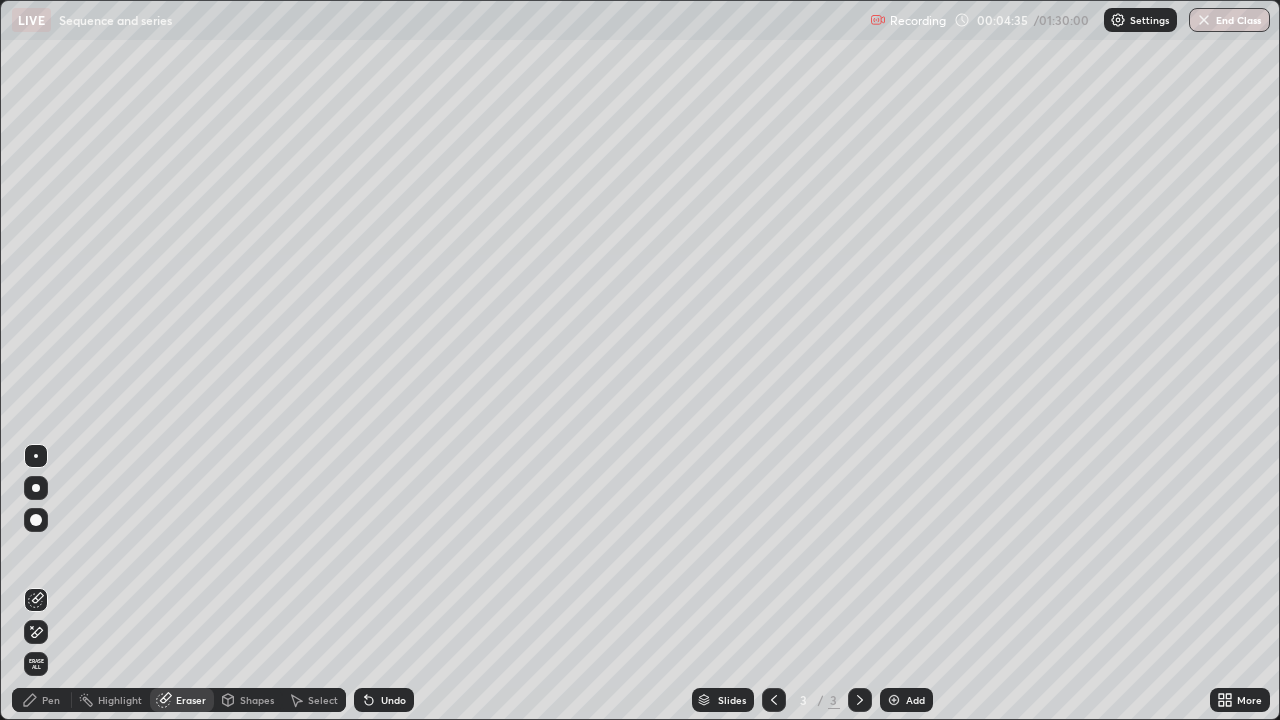 click on "Pen" at bounding box center (51, 700) 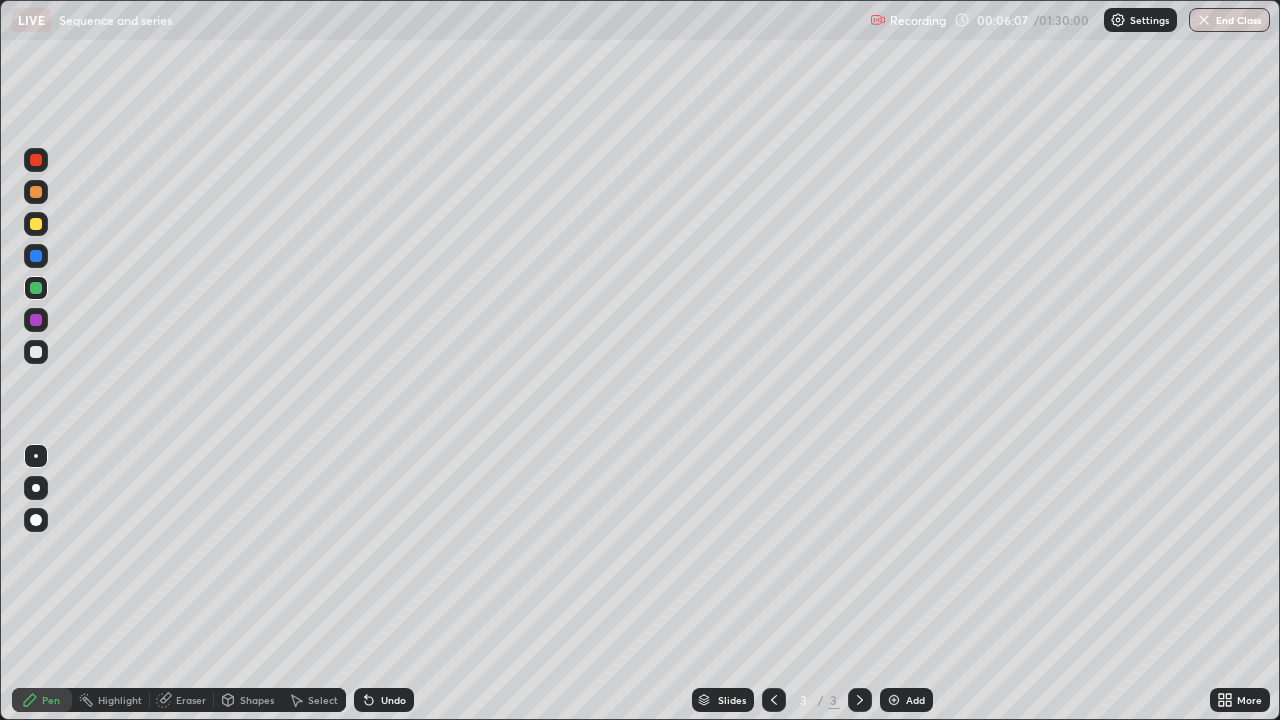 click at bounding box center [36, 224] 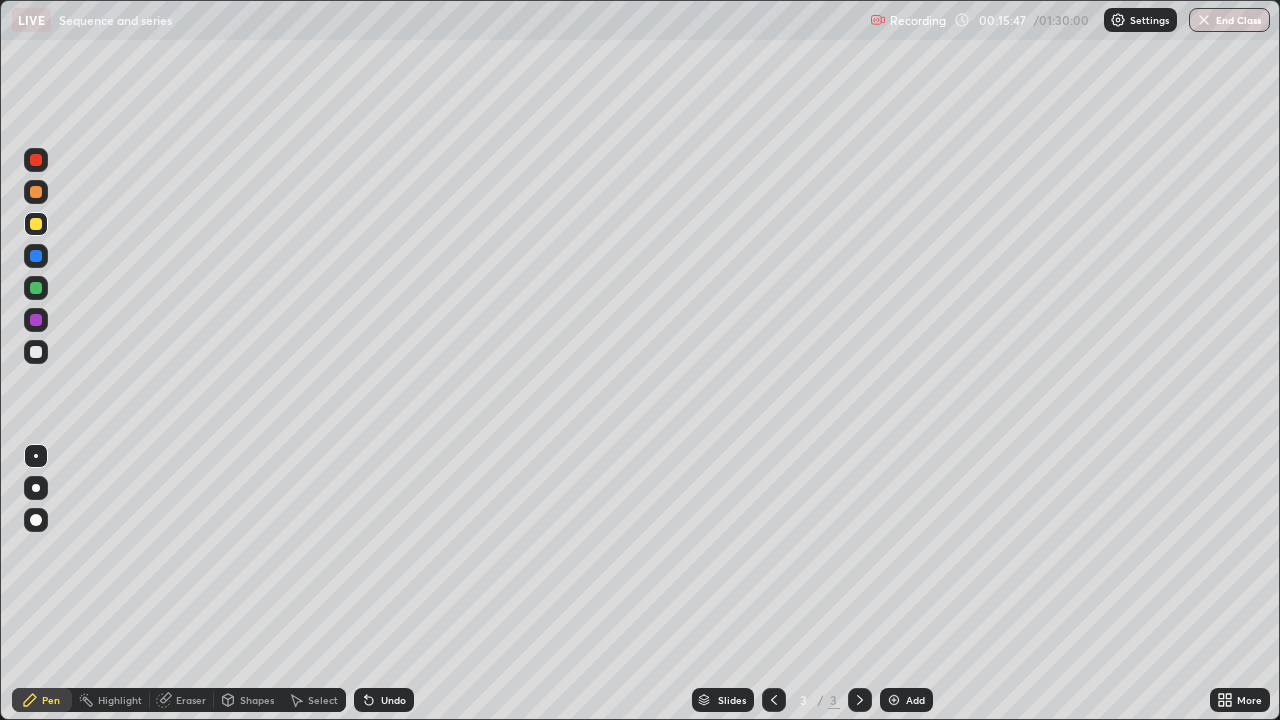 click at bounding box center [894, 700] 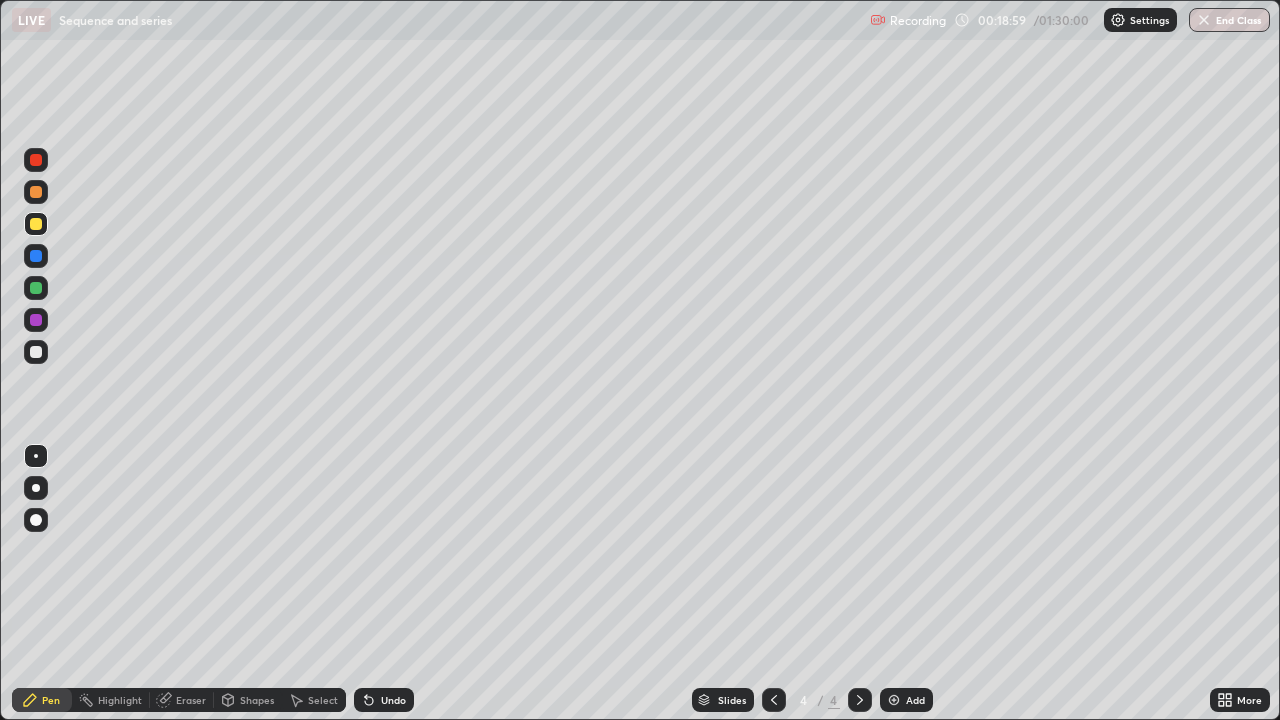 click at bounding box center (36, 288) 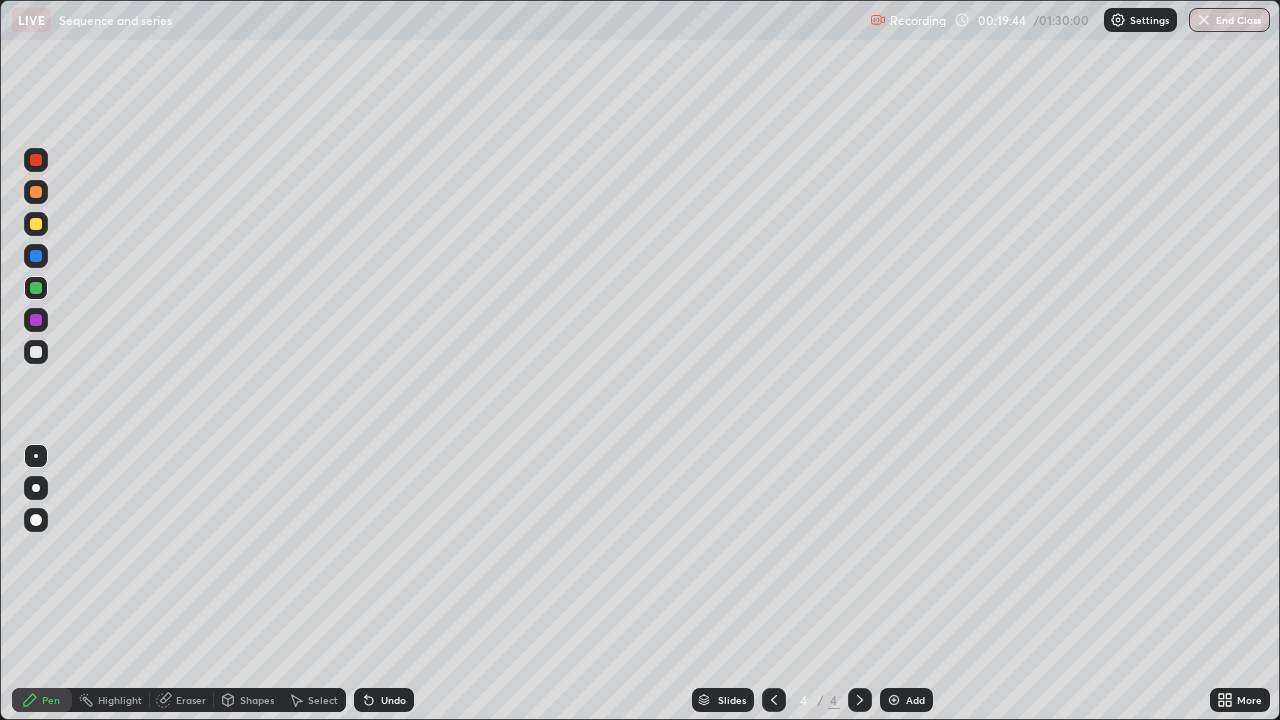 click on "Eraser" at bounding box center [191, 700] 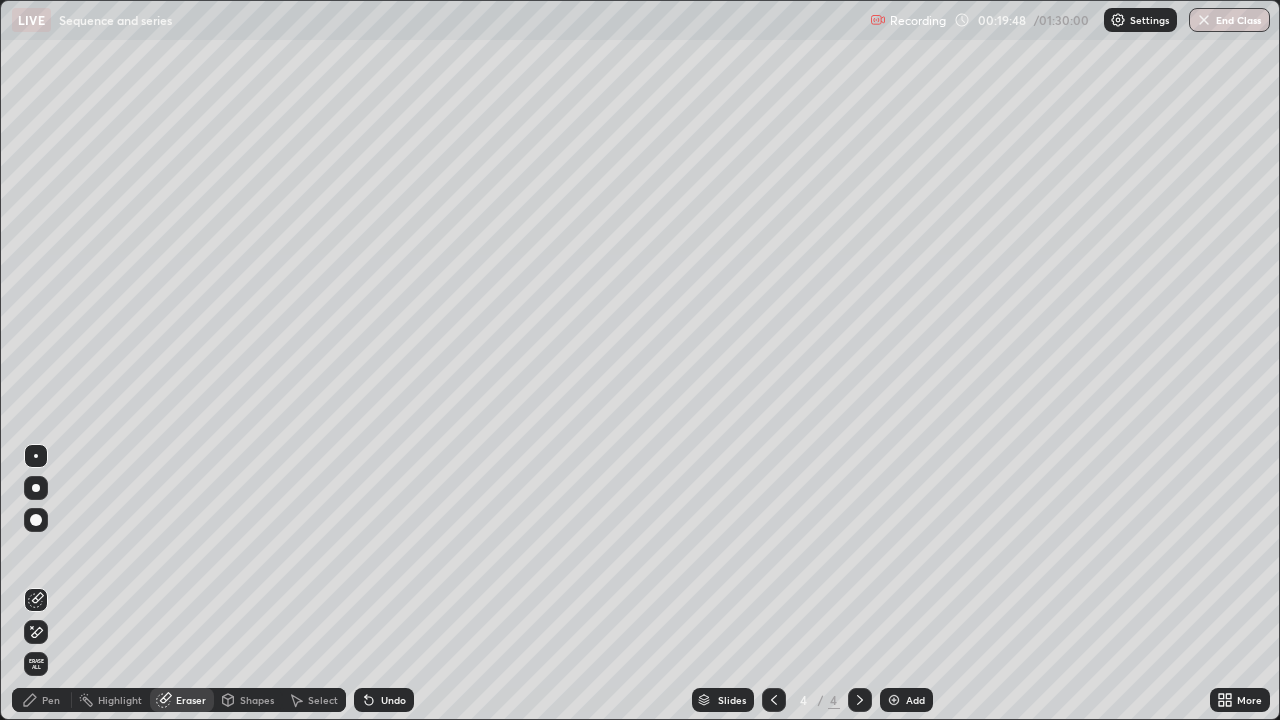 click on "Pen" at bounding box center (51, 700) 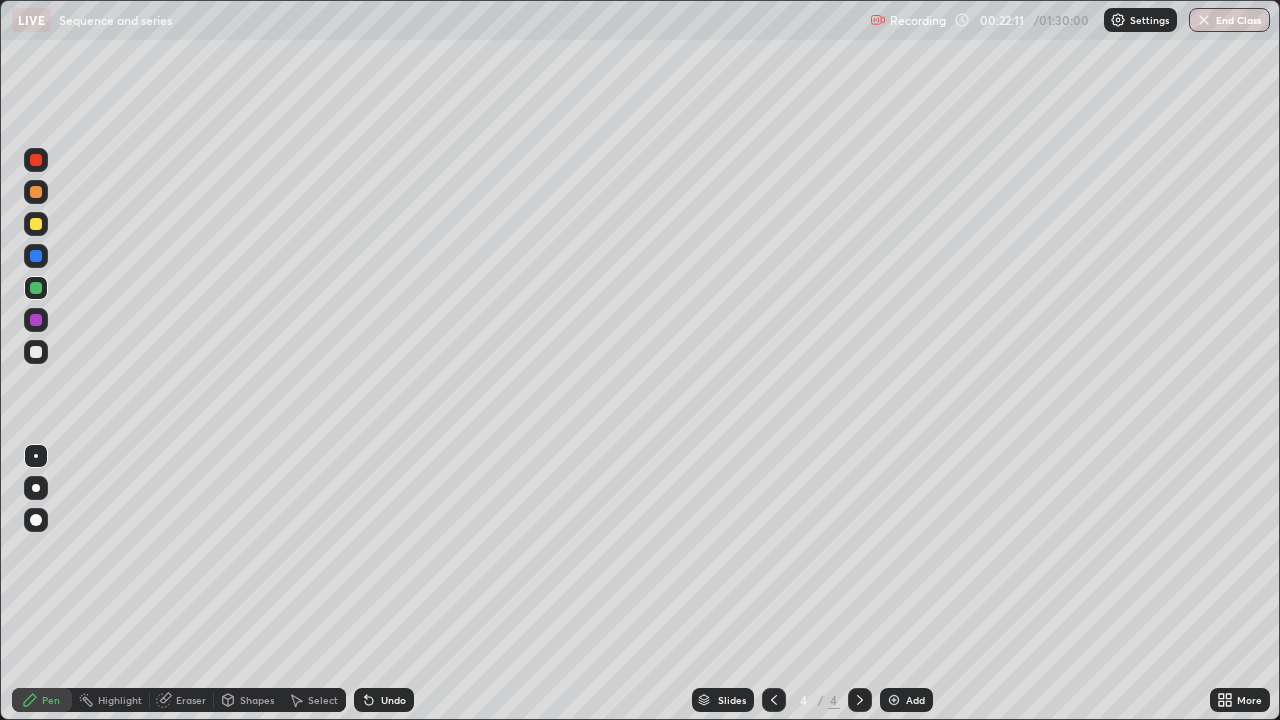 click at bounding box center [36, 352] 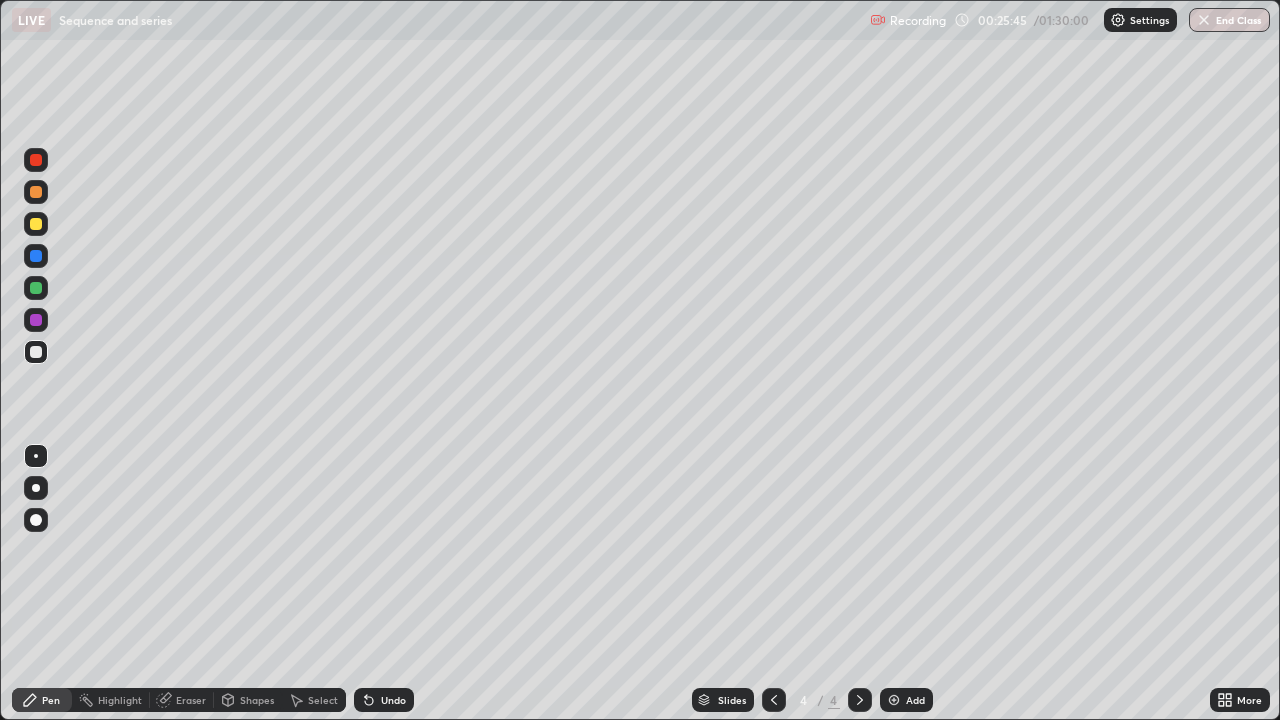 click on "Eraser" at bounding box center [191, 700] 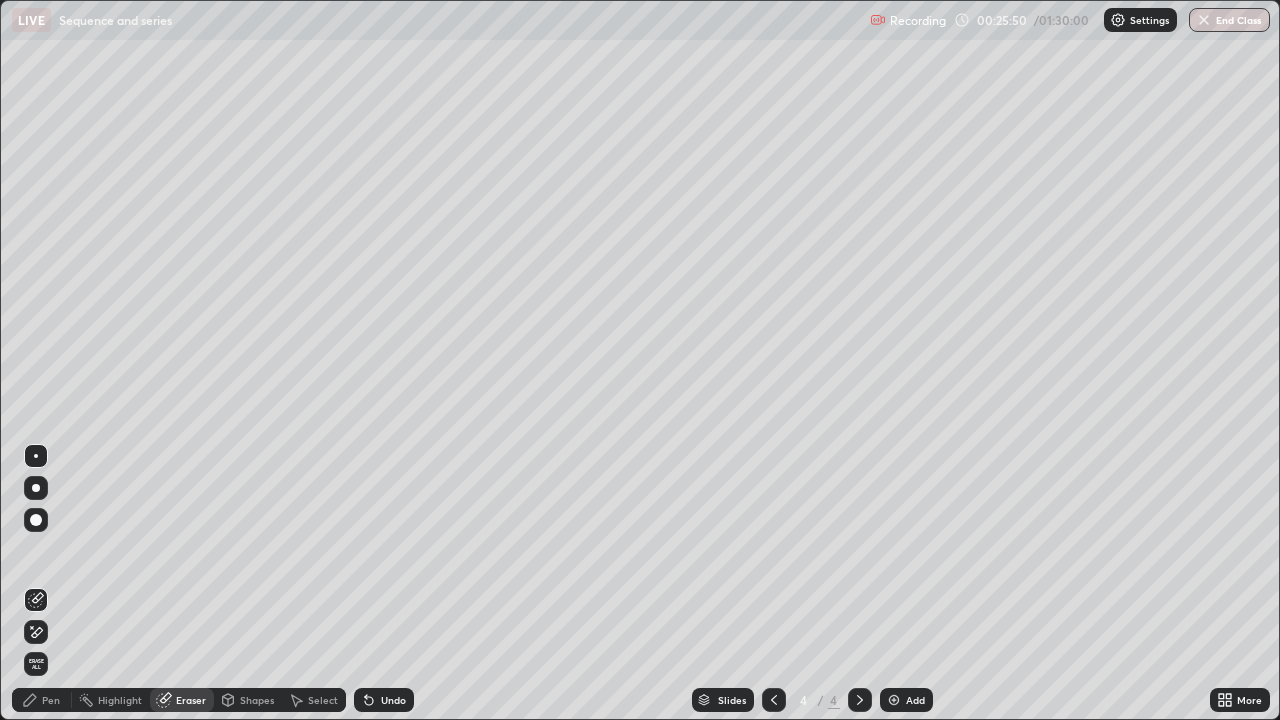 click on "Pen" at bounding box center (42, 700) 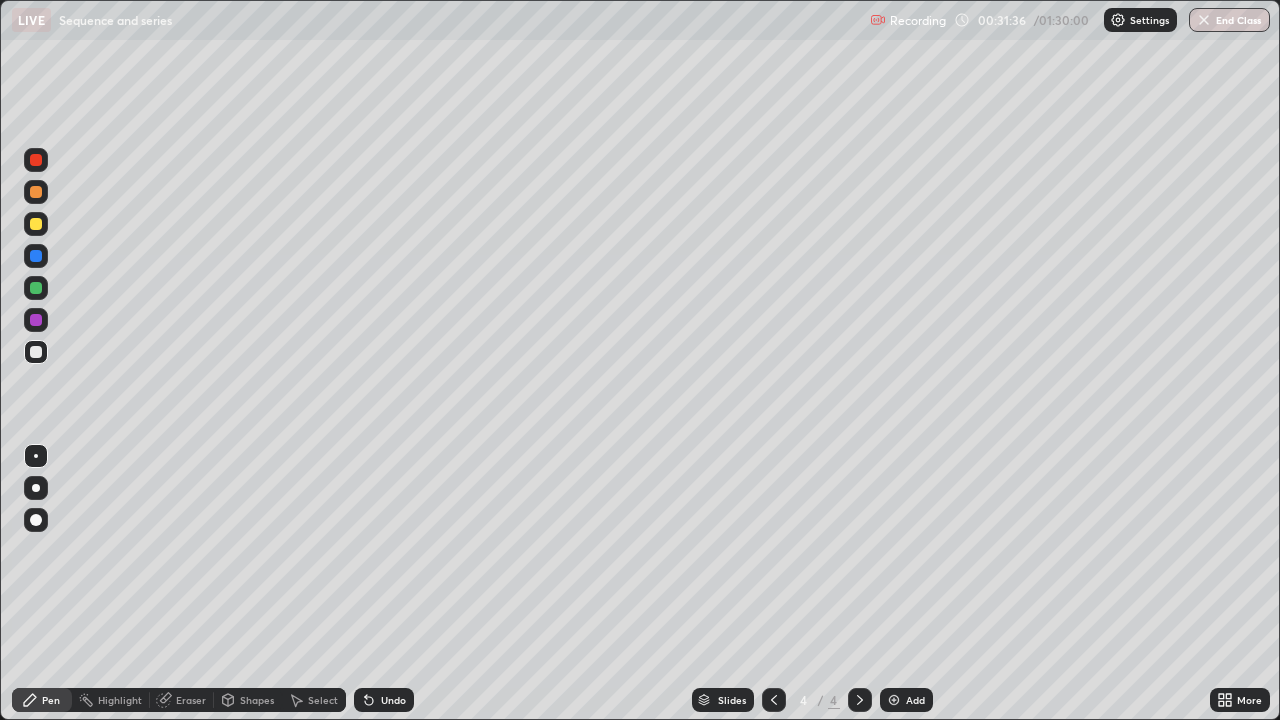click on "Add" at bounding box center [906, 700] 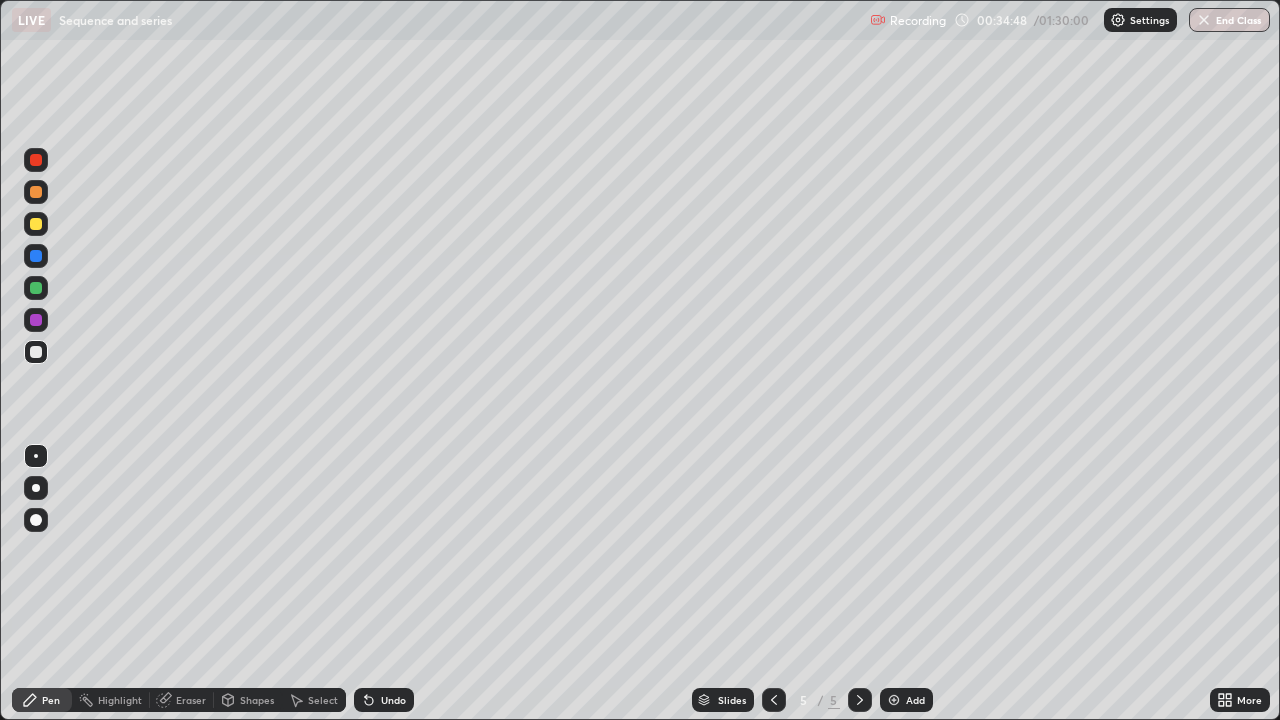 click on "Eraser" at bounding box center [191, 700] 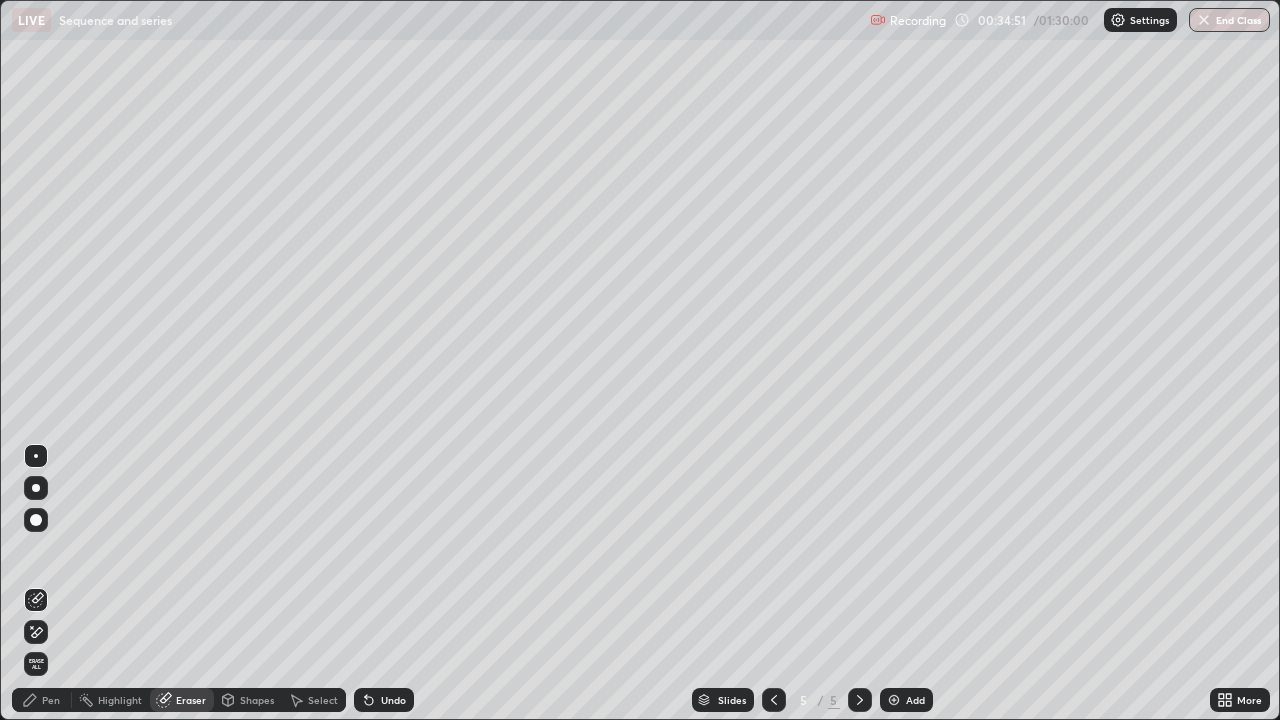 click on "Pen" at bounding box center [51, 700] 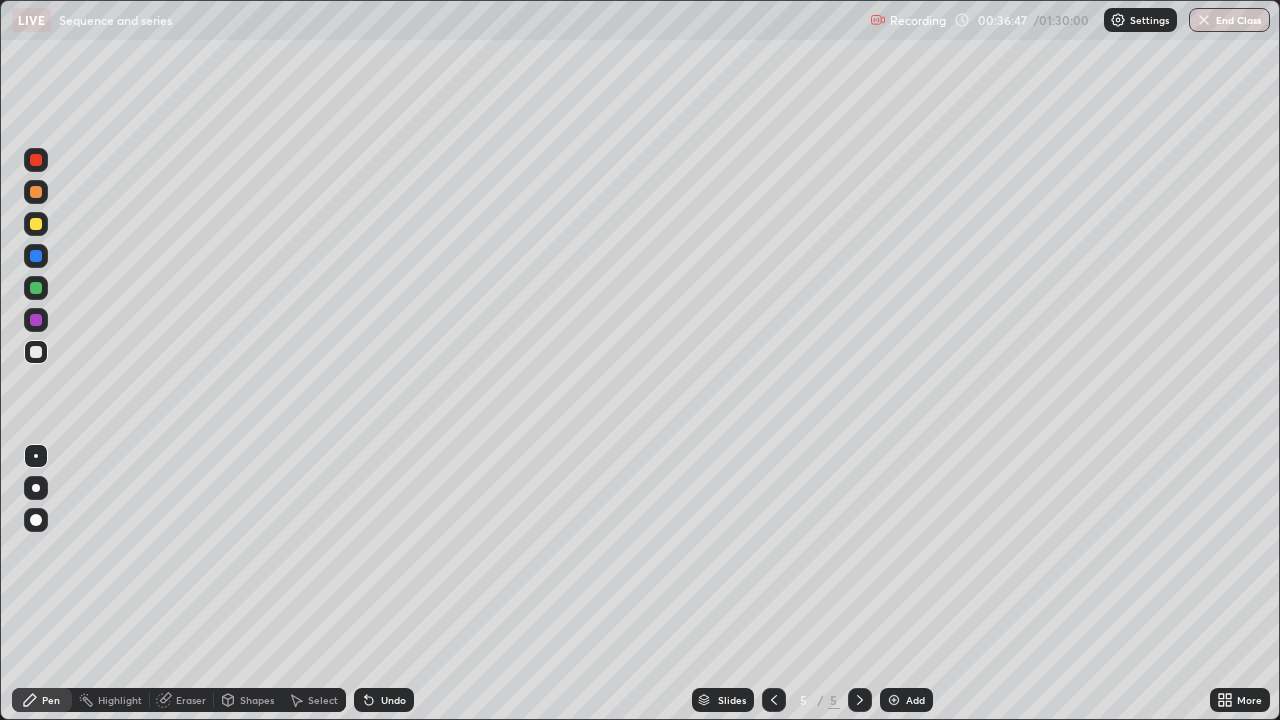 click on "Eraser" at bounding box center (191, 700) 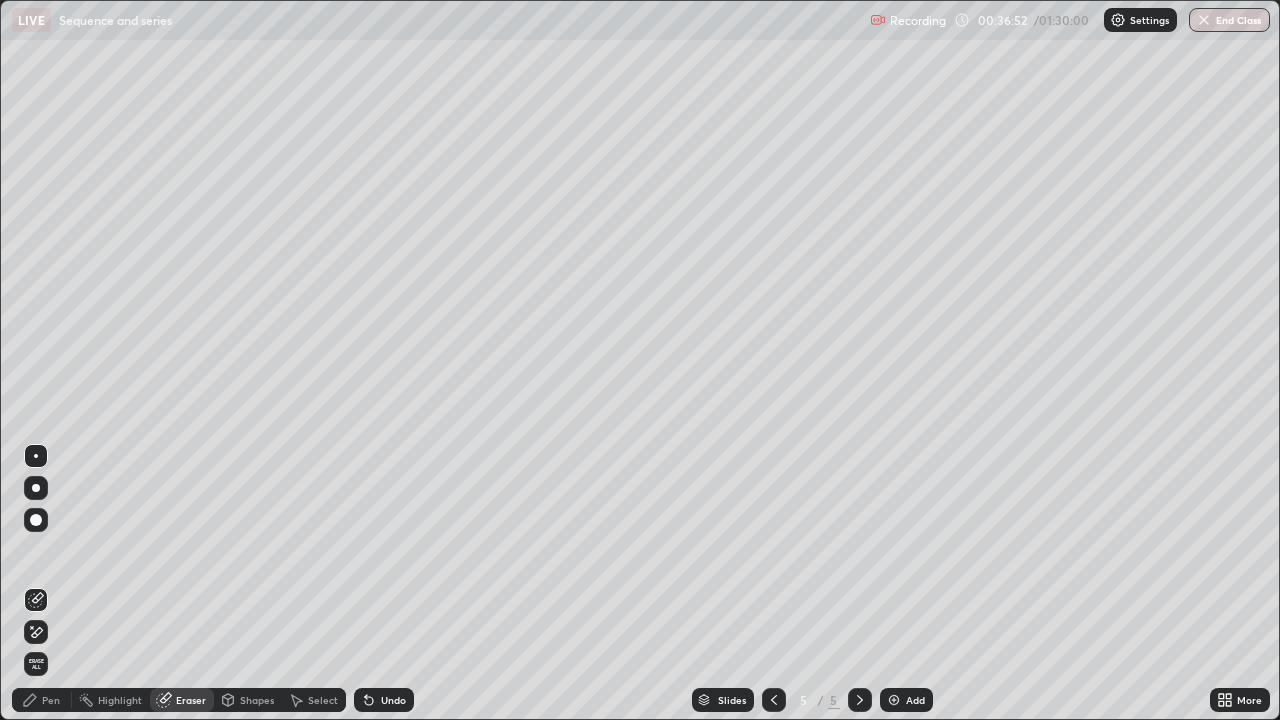 click on "Pen" at bounding box center [51, 700] 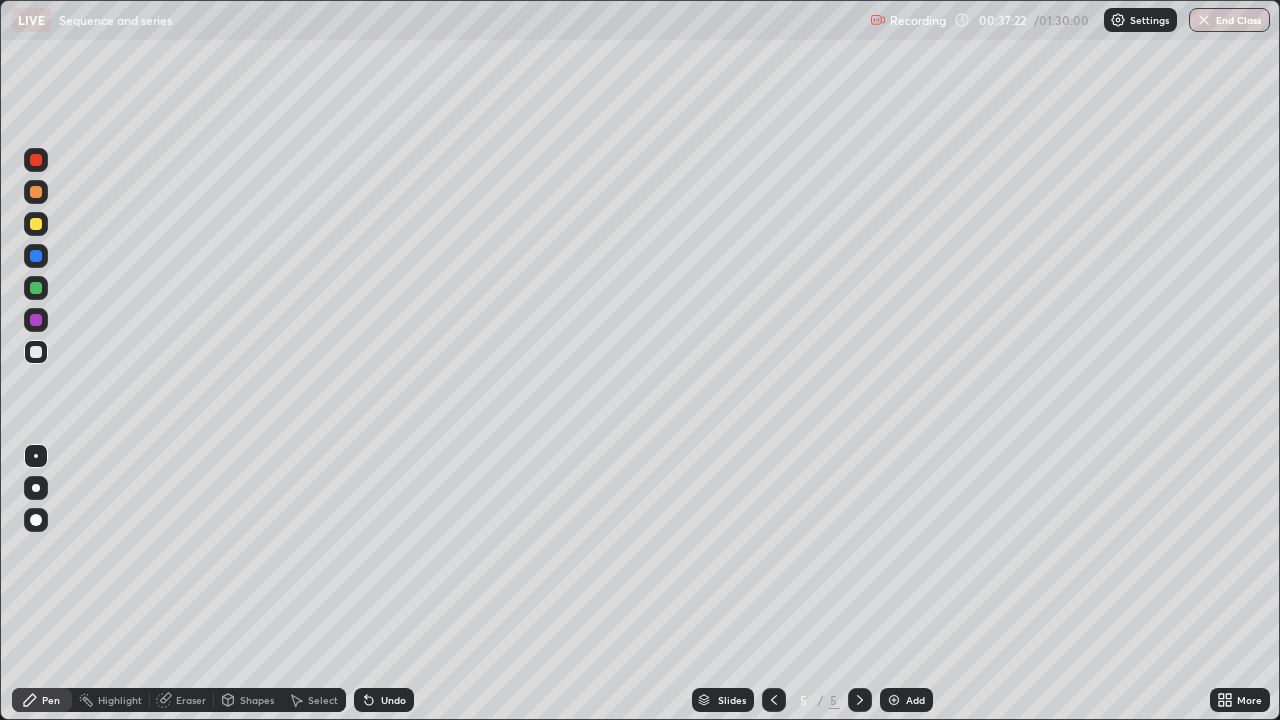 click at bounding box center (36, 256) 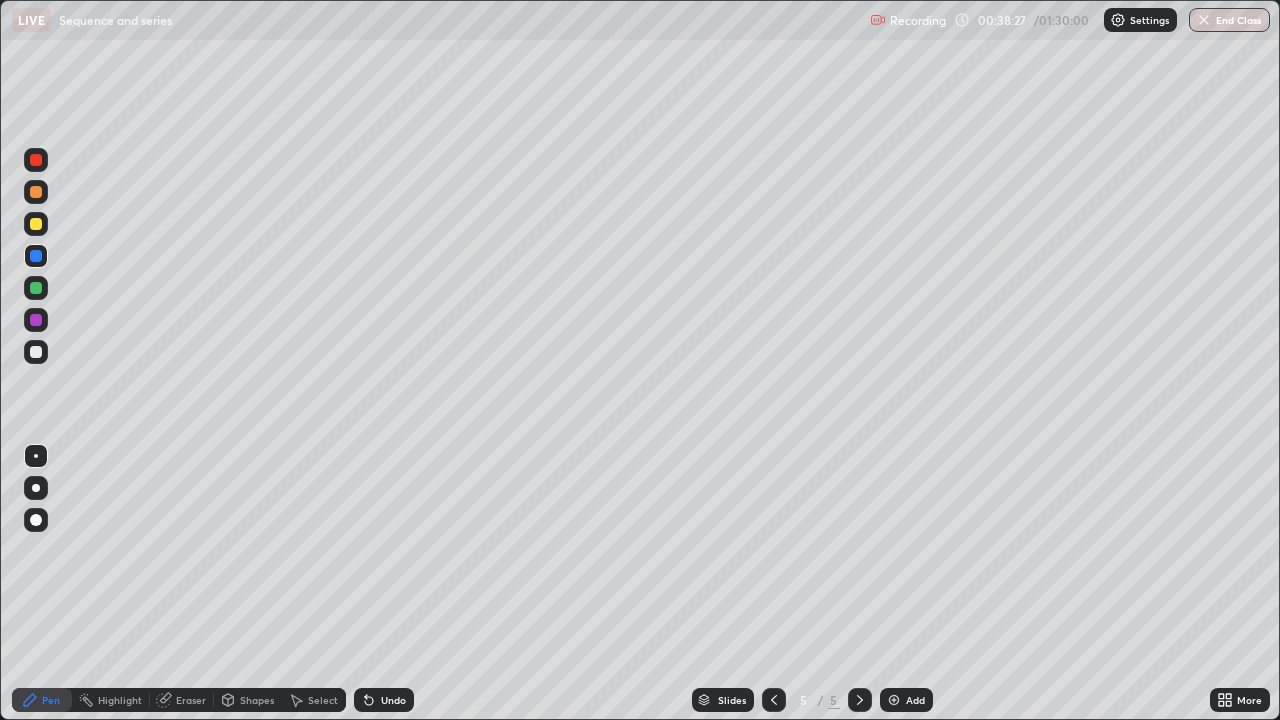 click on "Eraser" at bounding box center (191, 700) 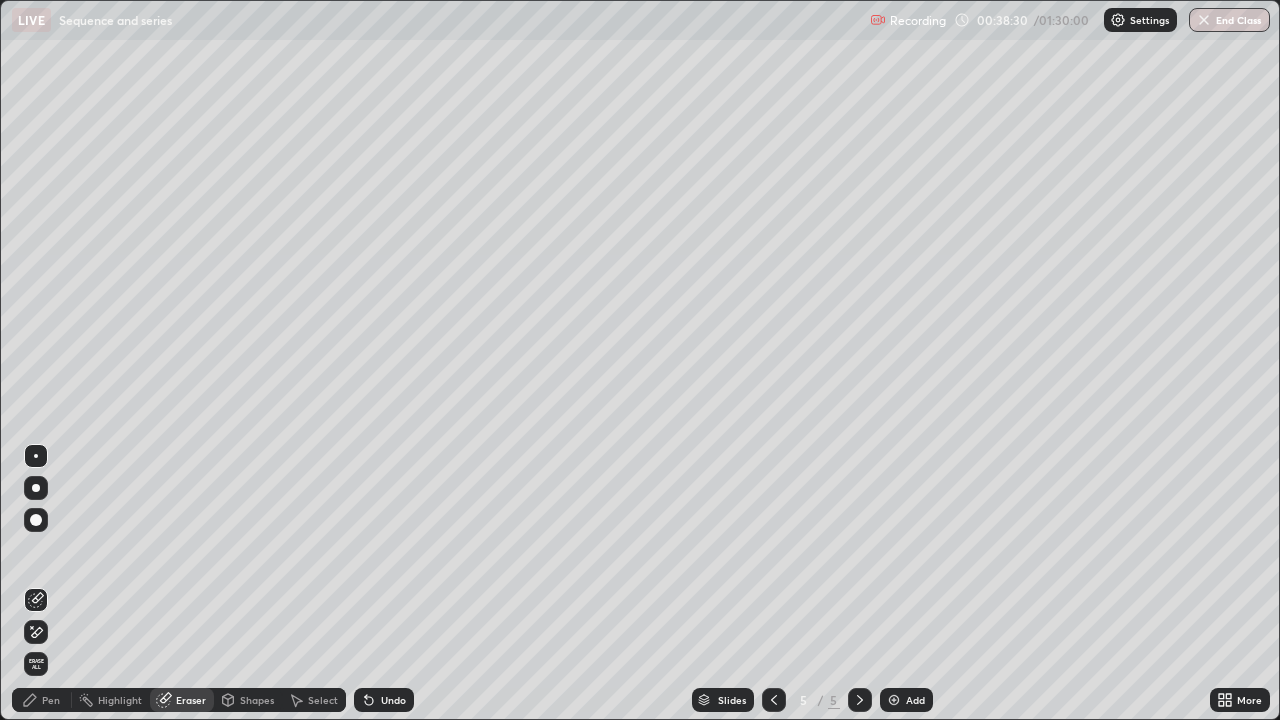 click on "Pen" at bounding box center (51, 700) 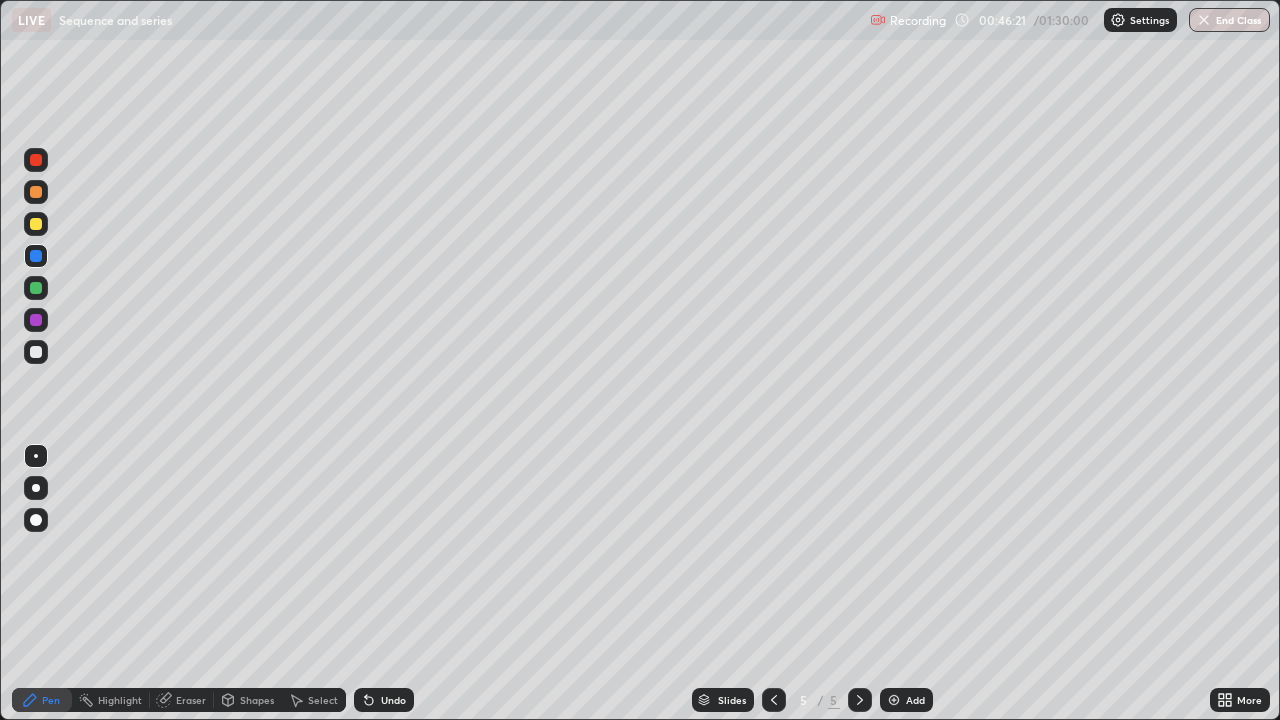 click at bounding box center [894, 700] 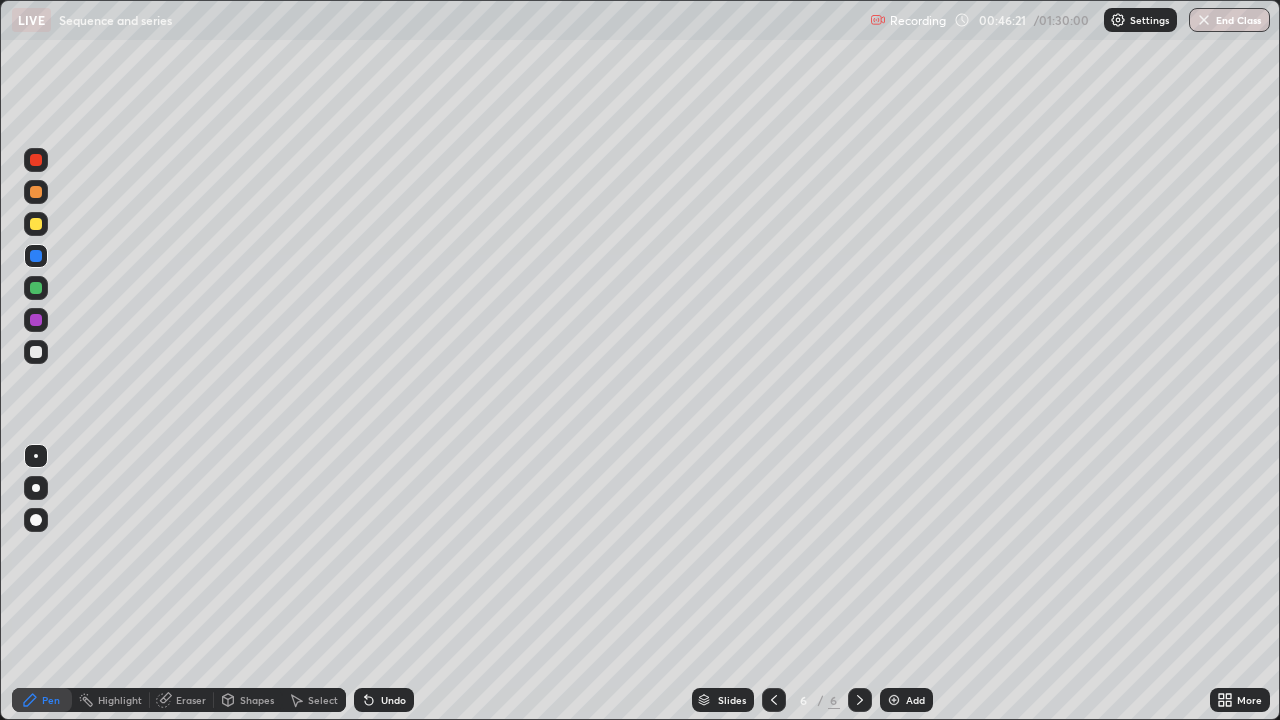 click at bounding box center [894, 700] 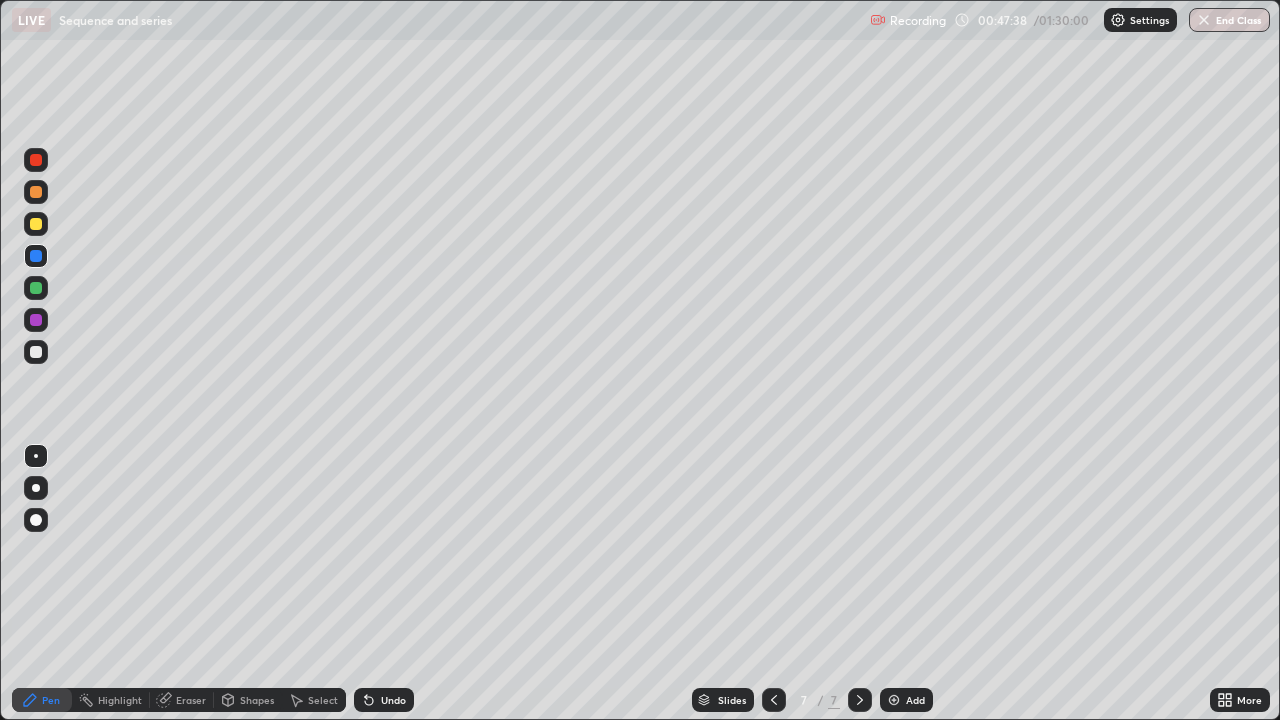 click at bounding box center (36, 352) 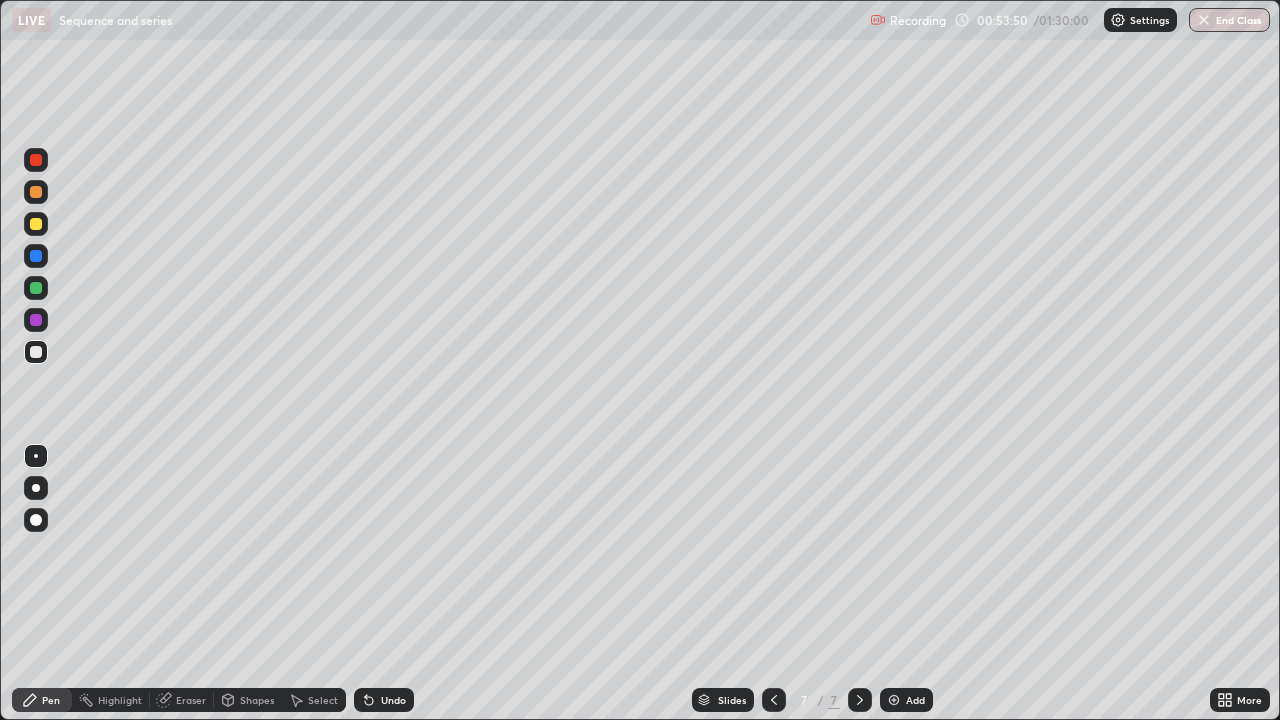 click at bounding box center (36, 320) 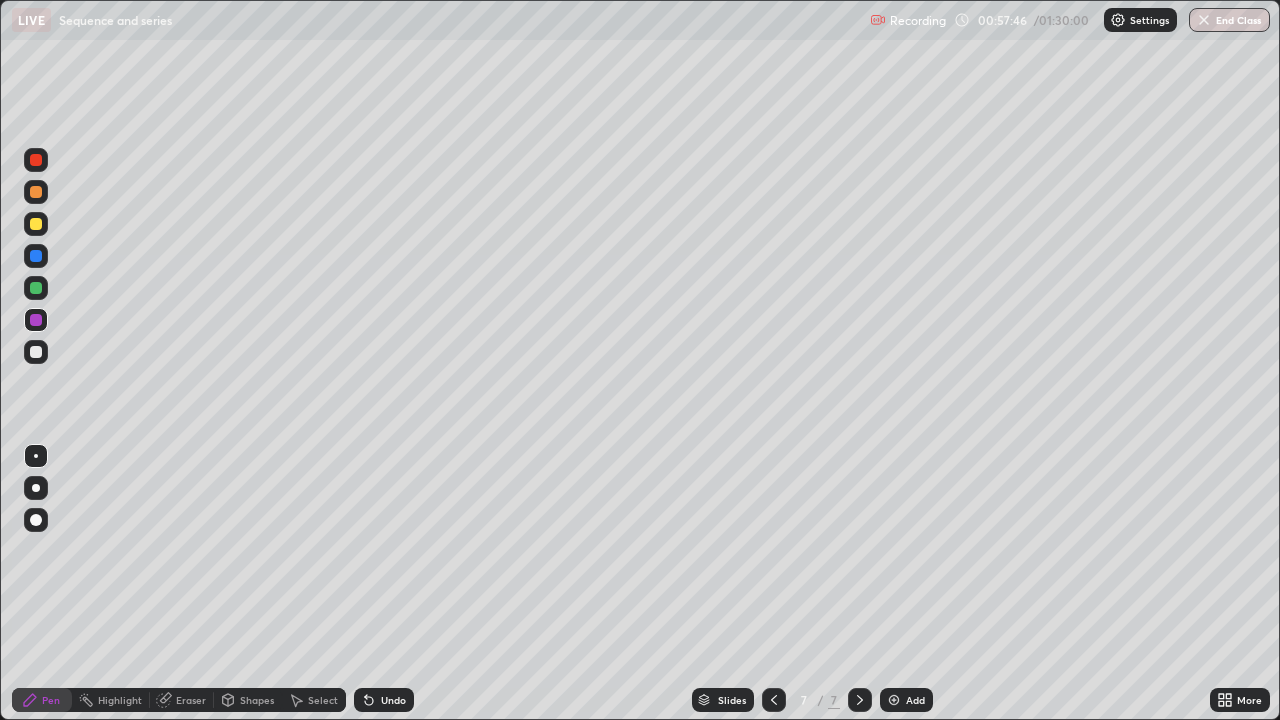 click at bounding box center [36, 224] 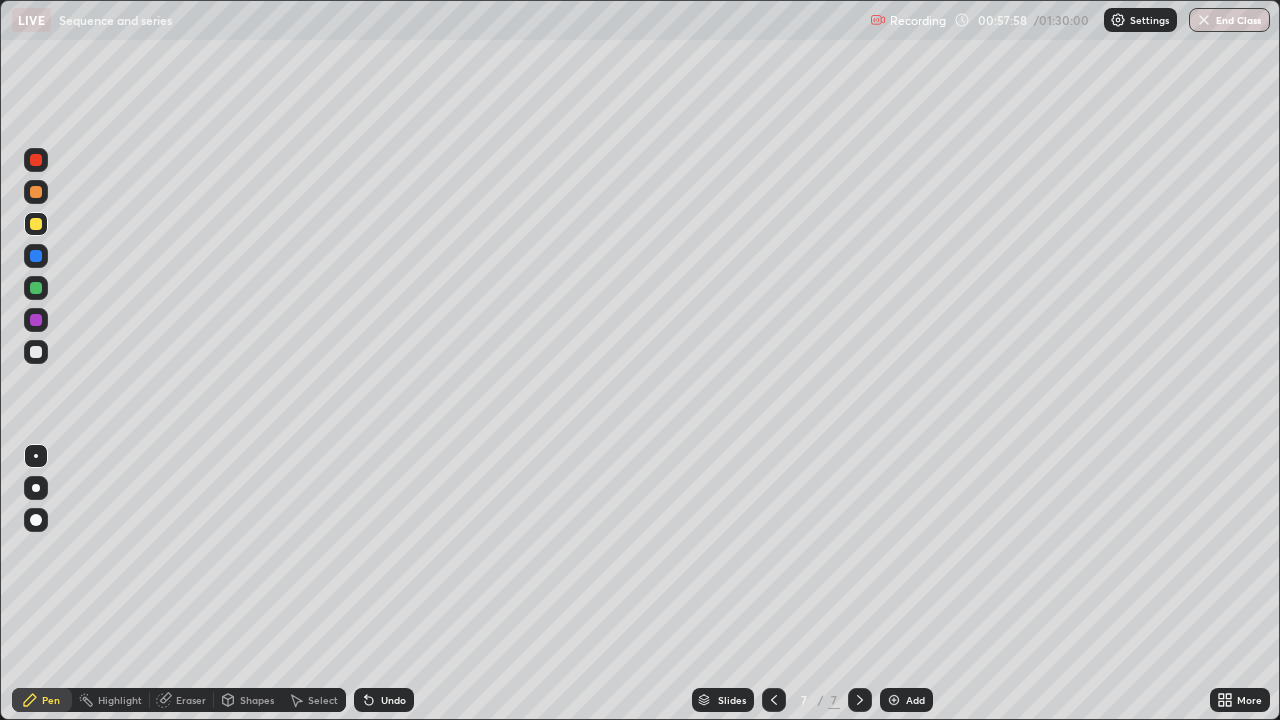 click on "Eraser" at bounding box center [191, 700] 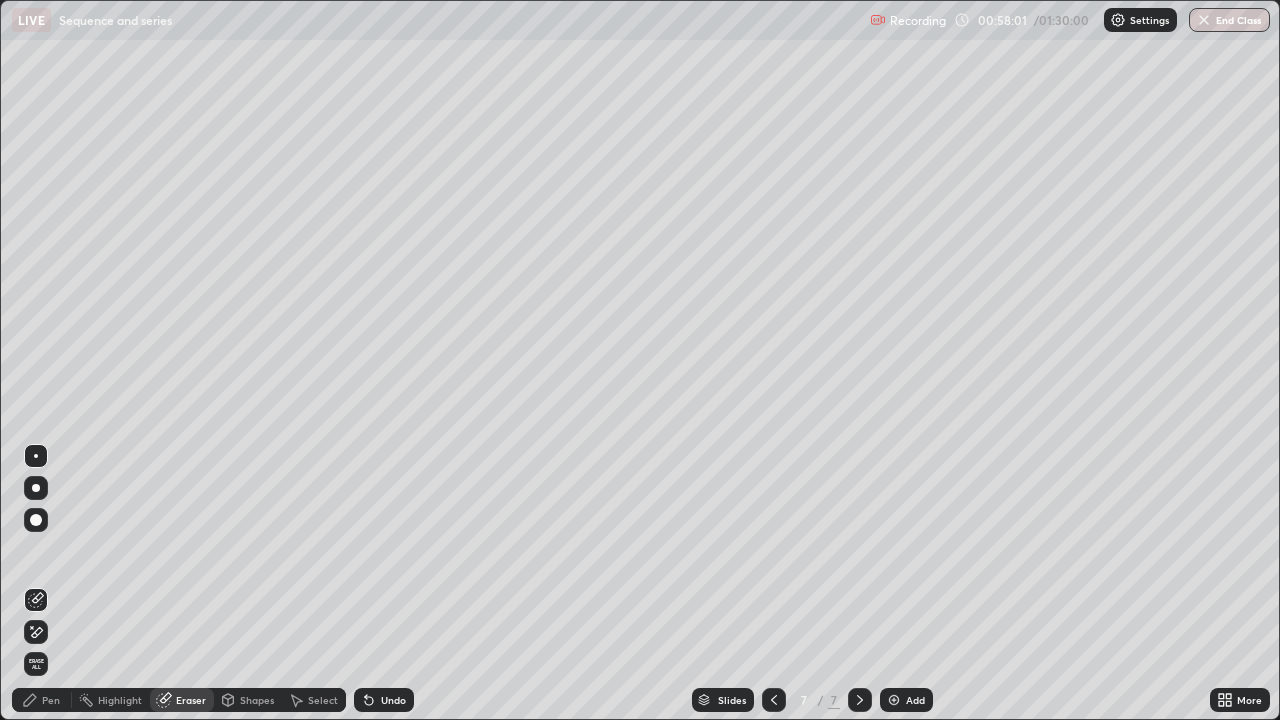 click on "Pen" at bounding box center [51, 700] 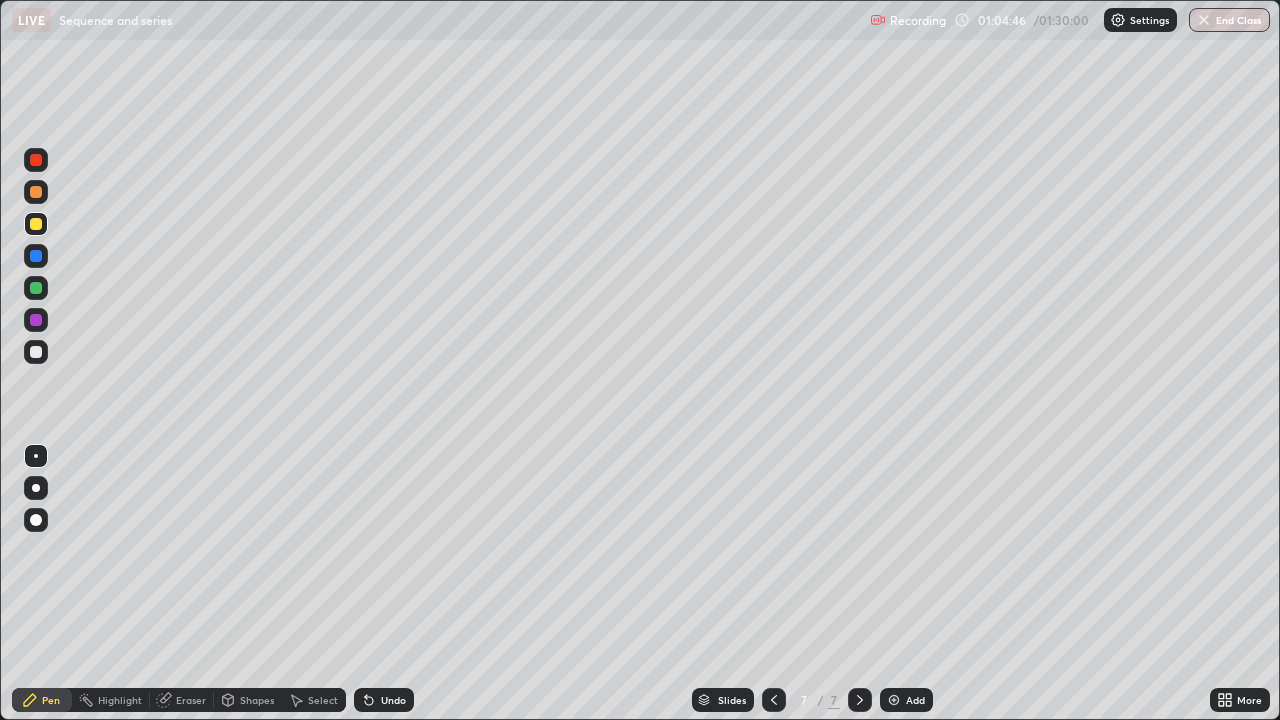 click at bounding box center [894, 700] 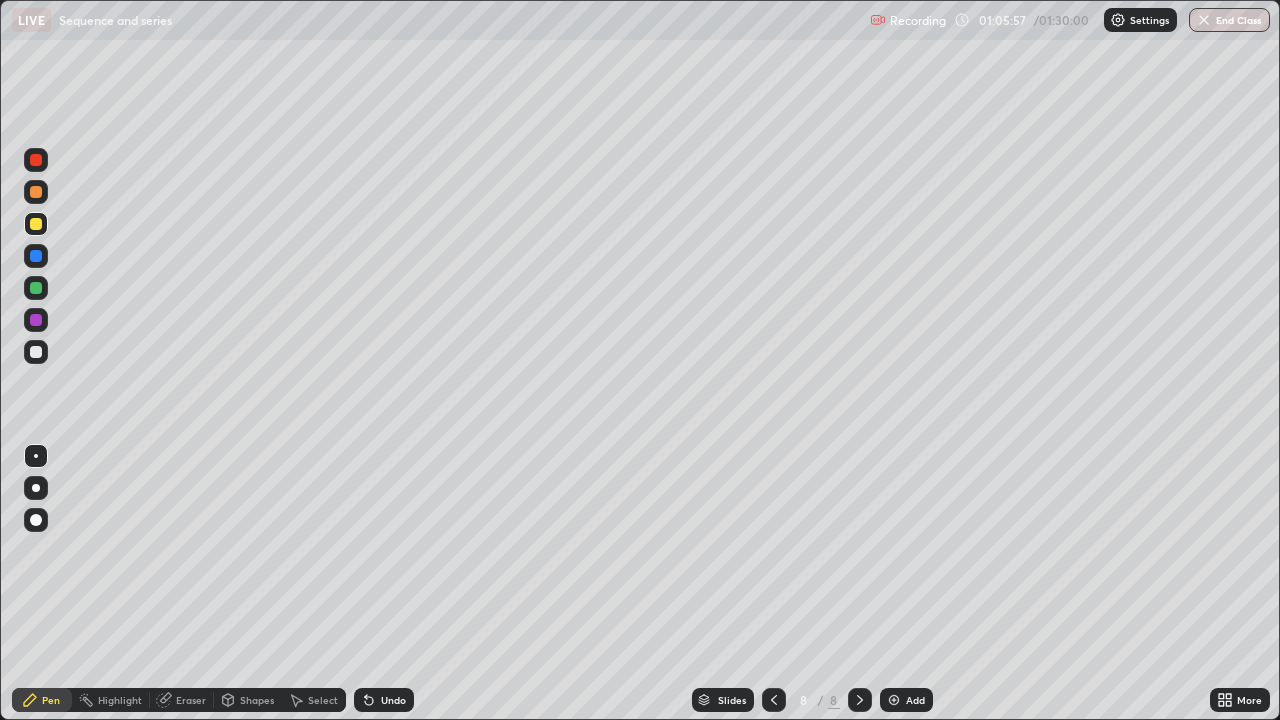 click at bounding box center (36, 352) 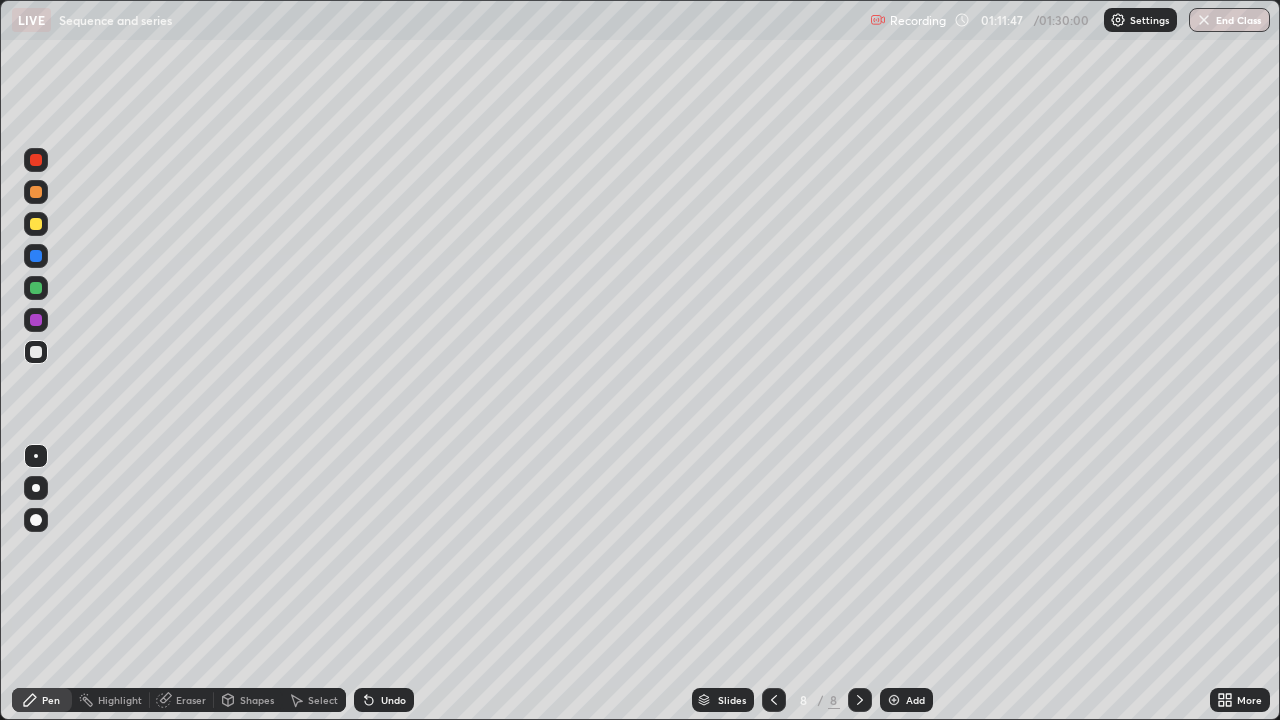 click at bounding box center [36, 560] 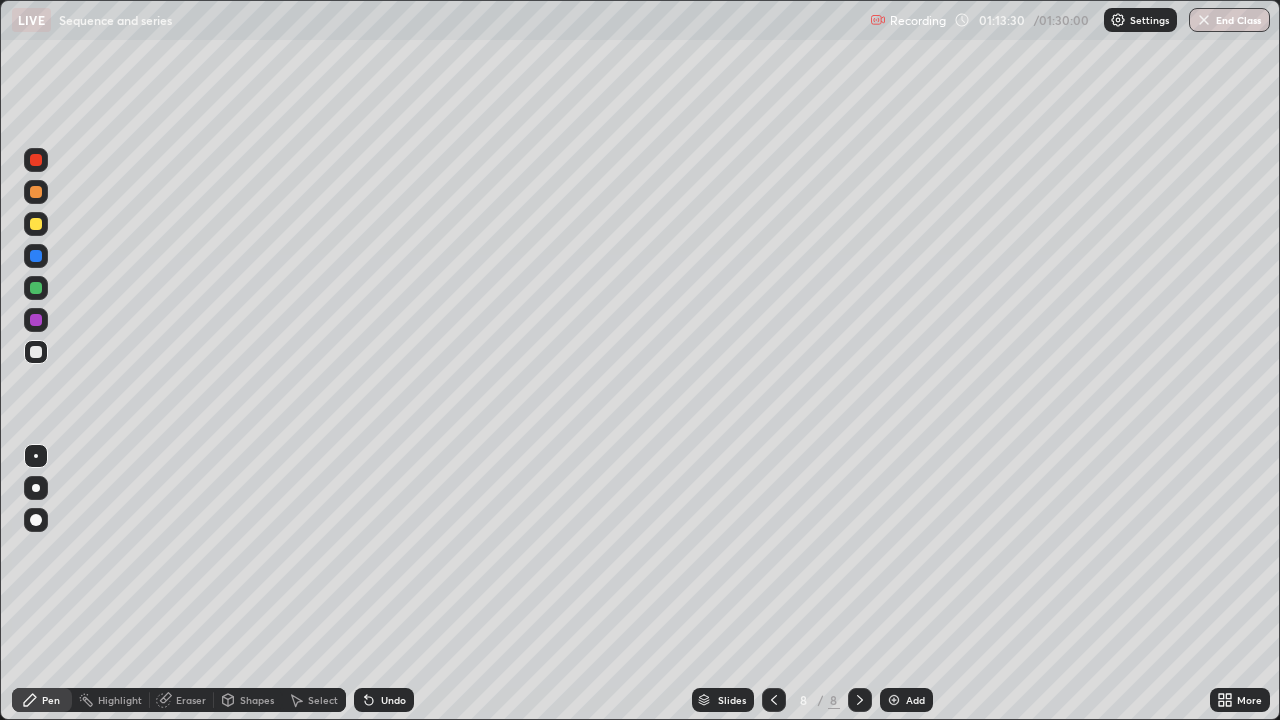 click on "Eraser" at bounding box center [191, 700] 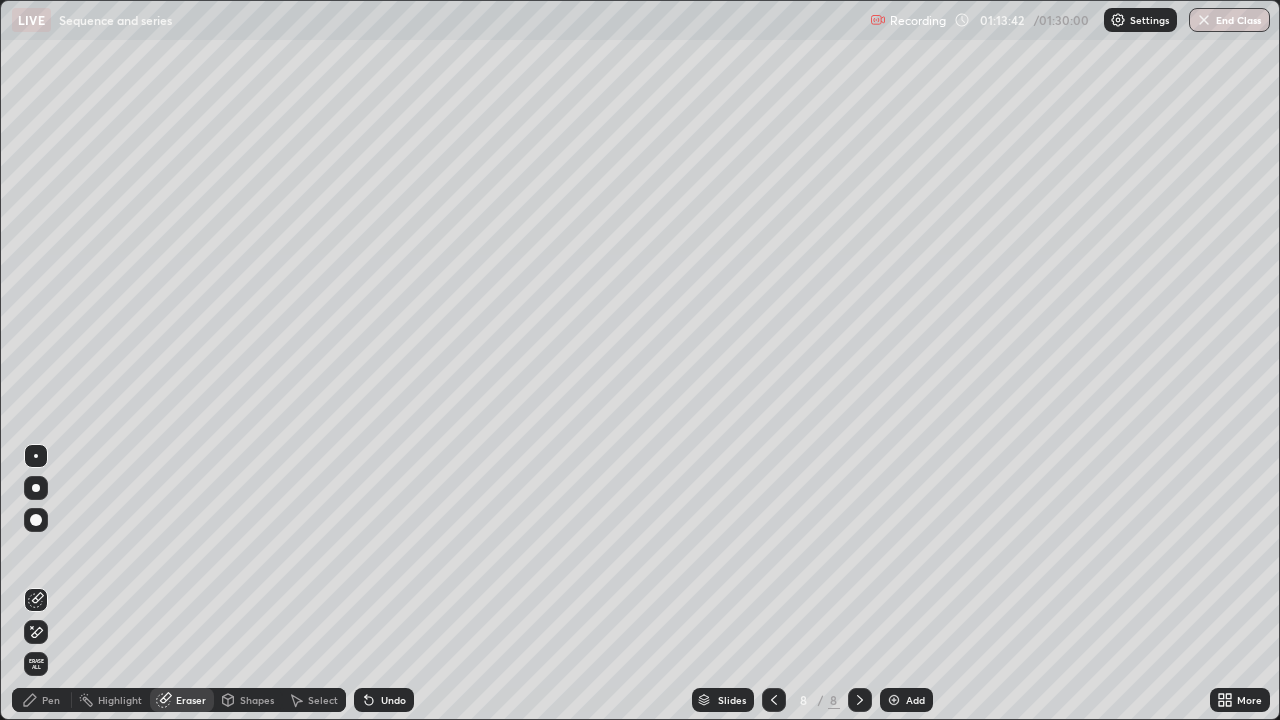 click on "Pen" at bounding box center [51, 700] 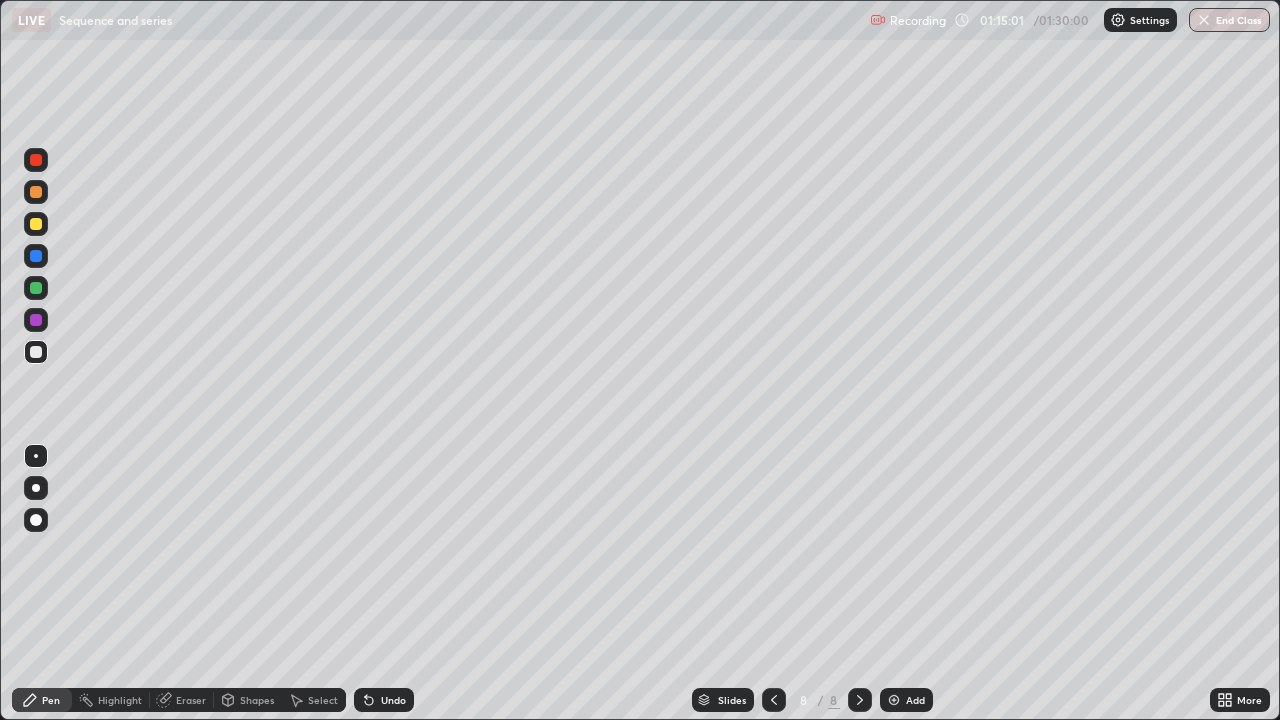 click on "End Class" at bounding box center [1229, 20] 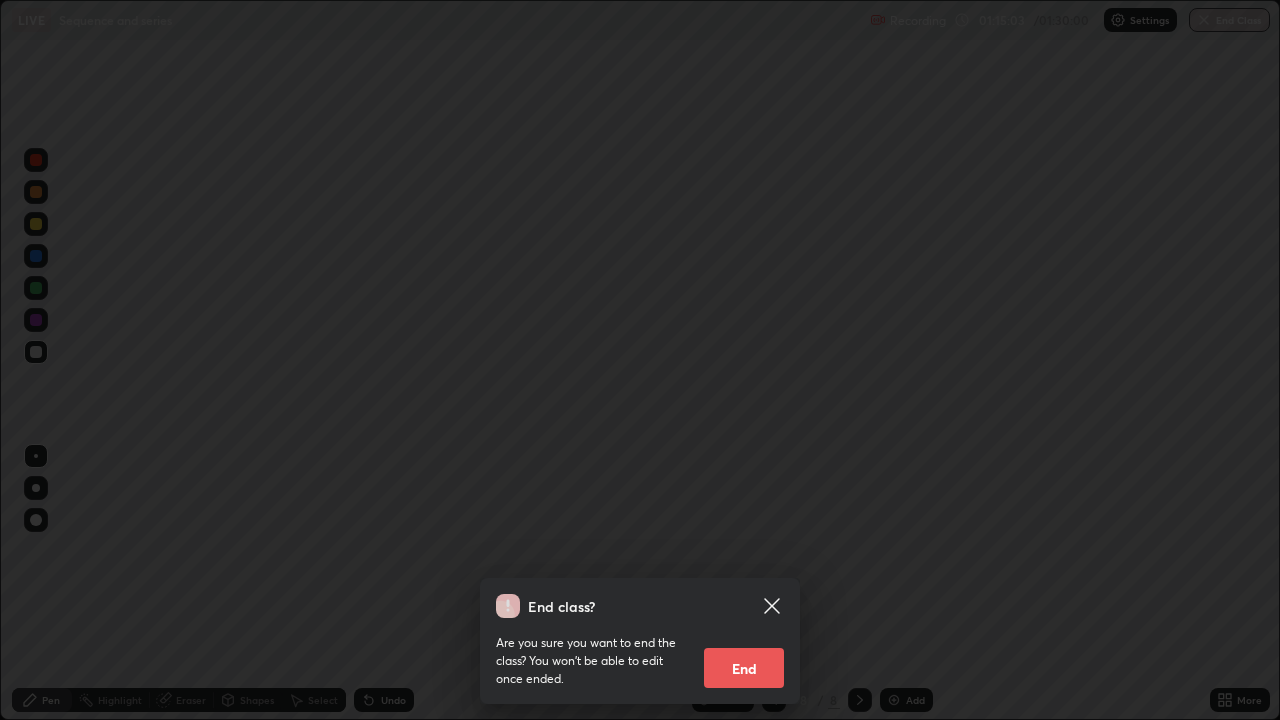 click on "End" at bounding box center [744, 668] 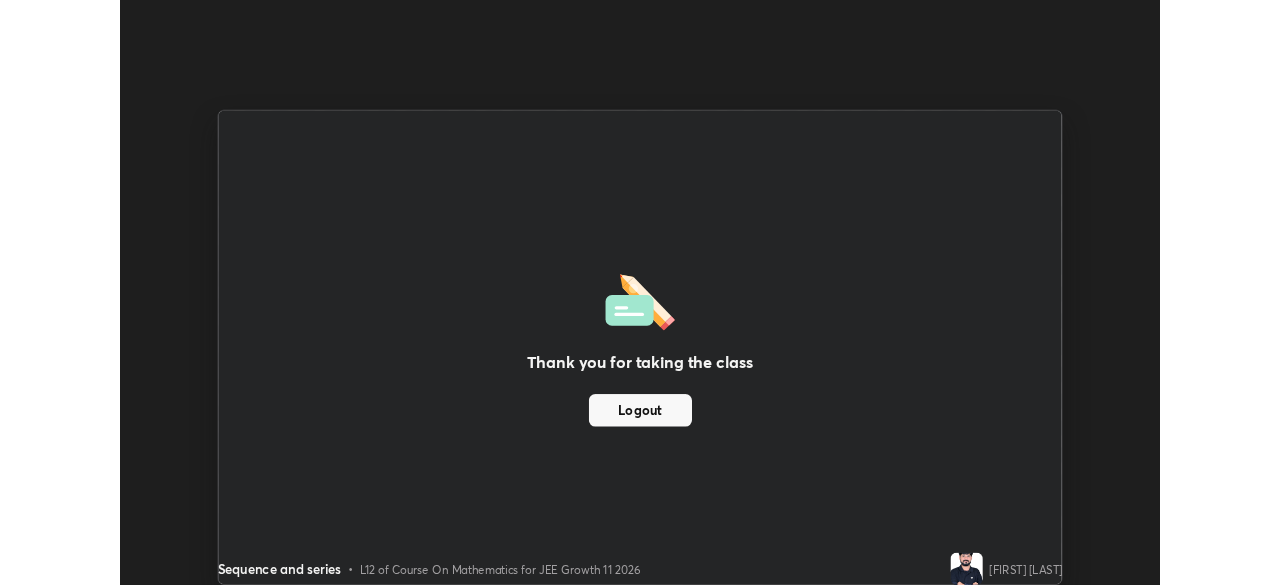 scroll, scrollTop: 585, scrollLeft: 1280, axis: both 